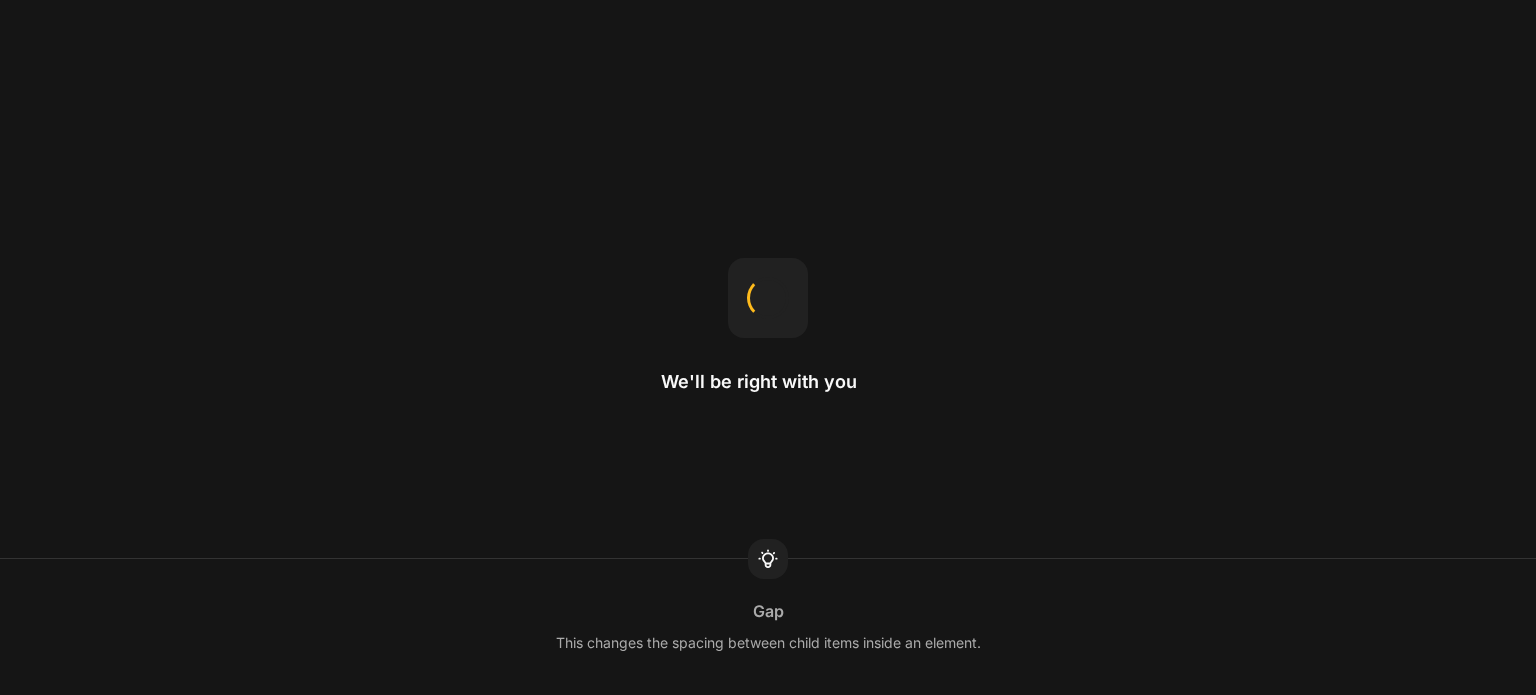 scroll, scrollTop: 0, scrollLeft: 0, axis: both 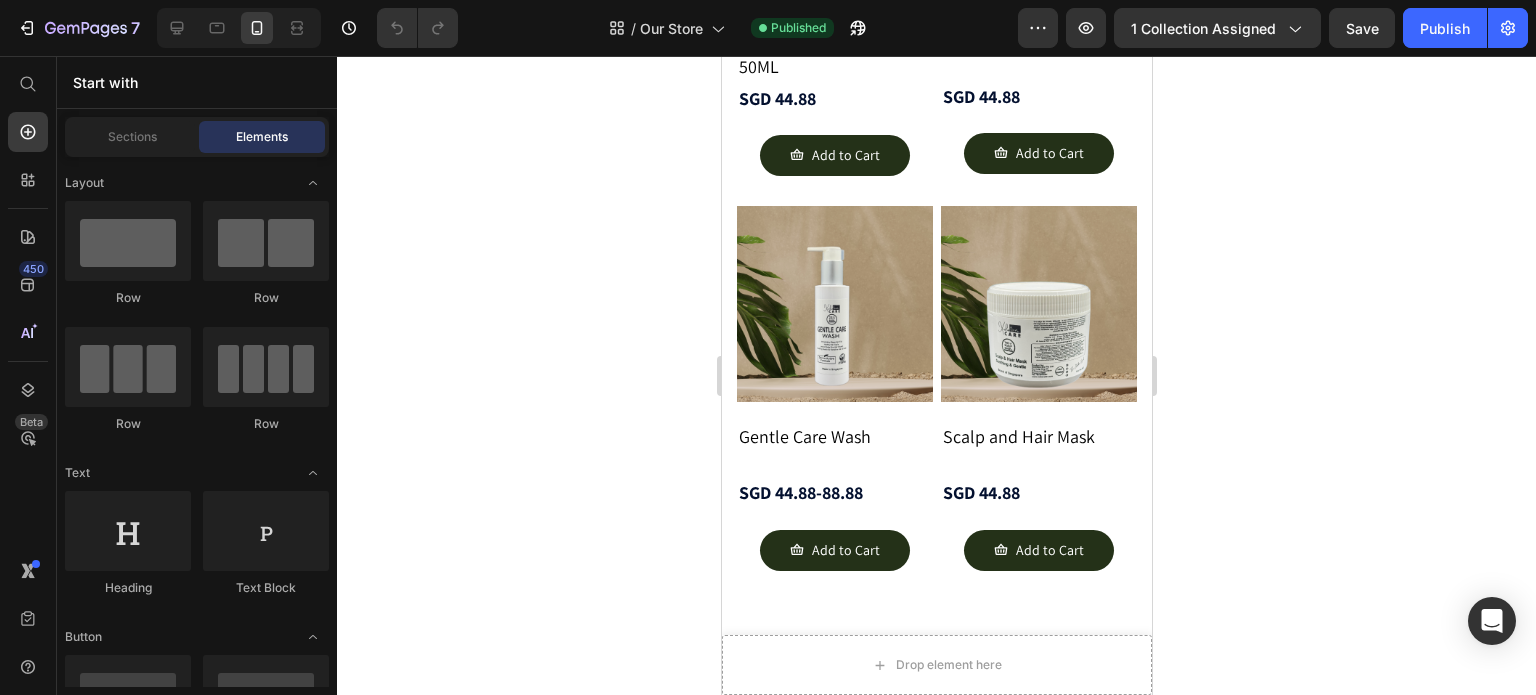 click on "Scalp Wash" at bounding box center [834, -437] 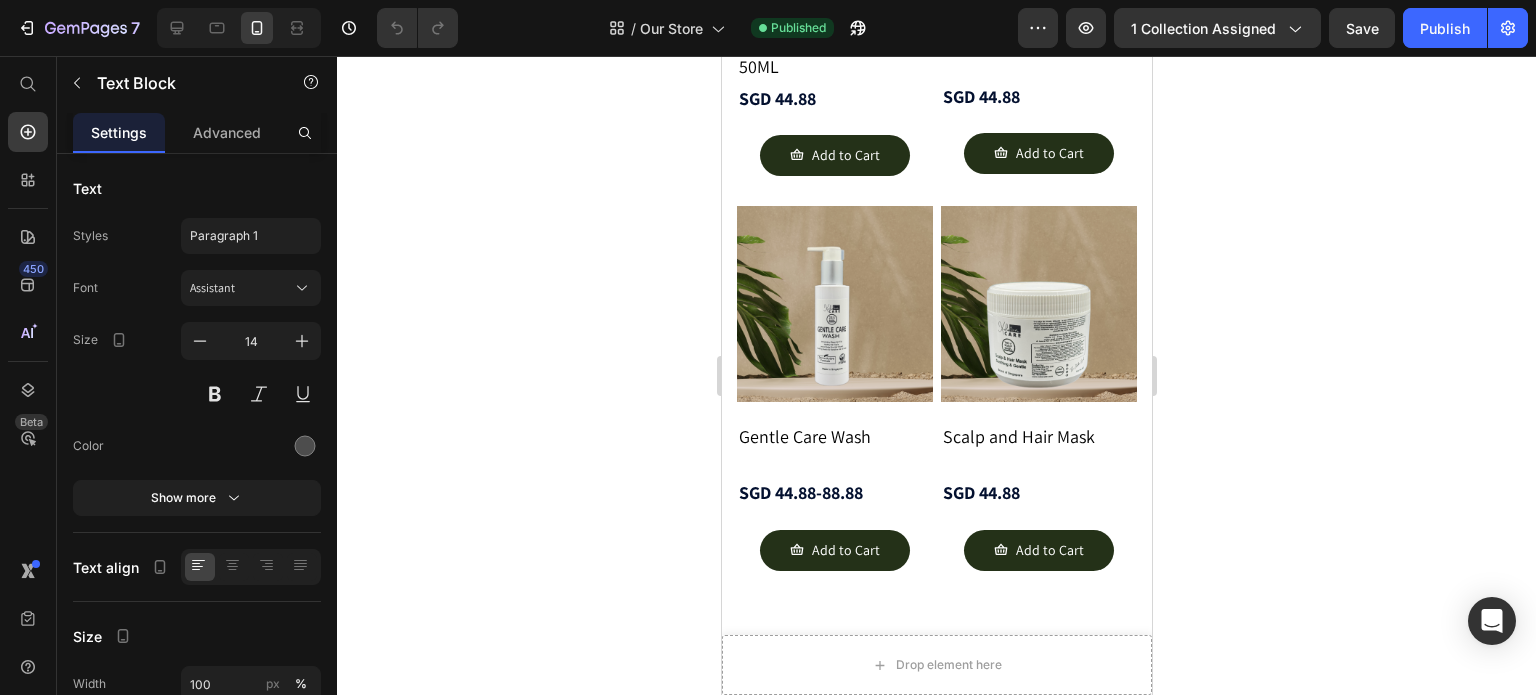 click on "Scalp Wash" at bounding box center (834, -437) 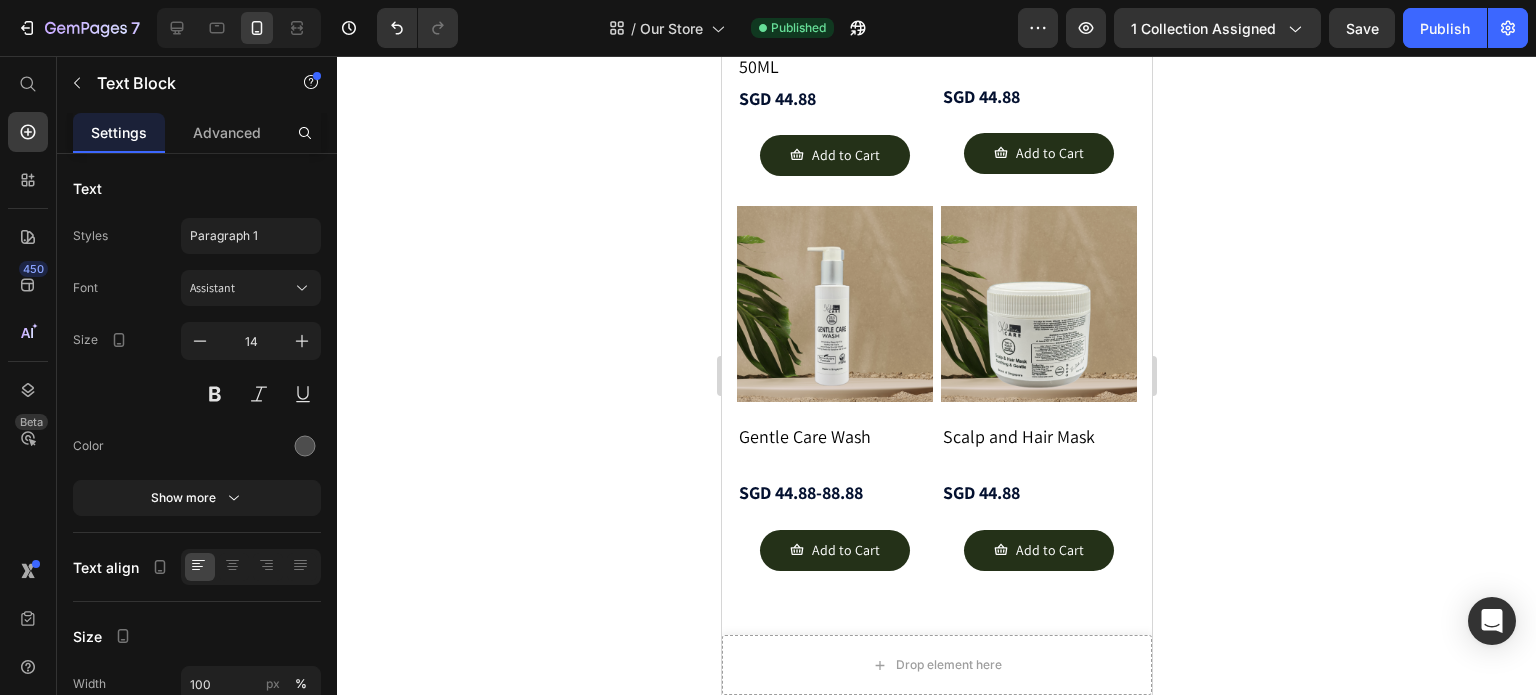 click 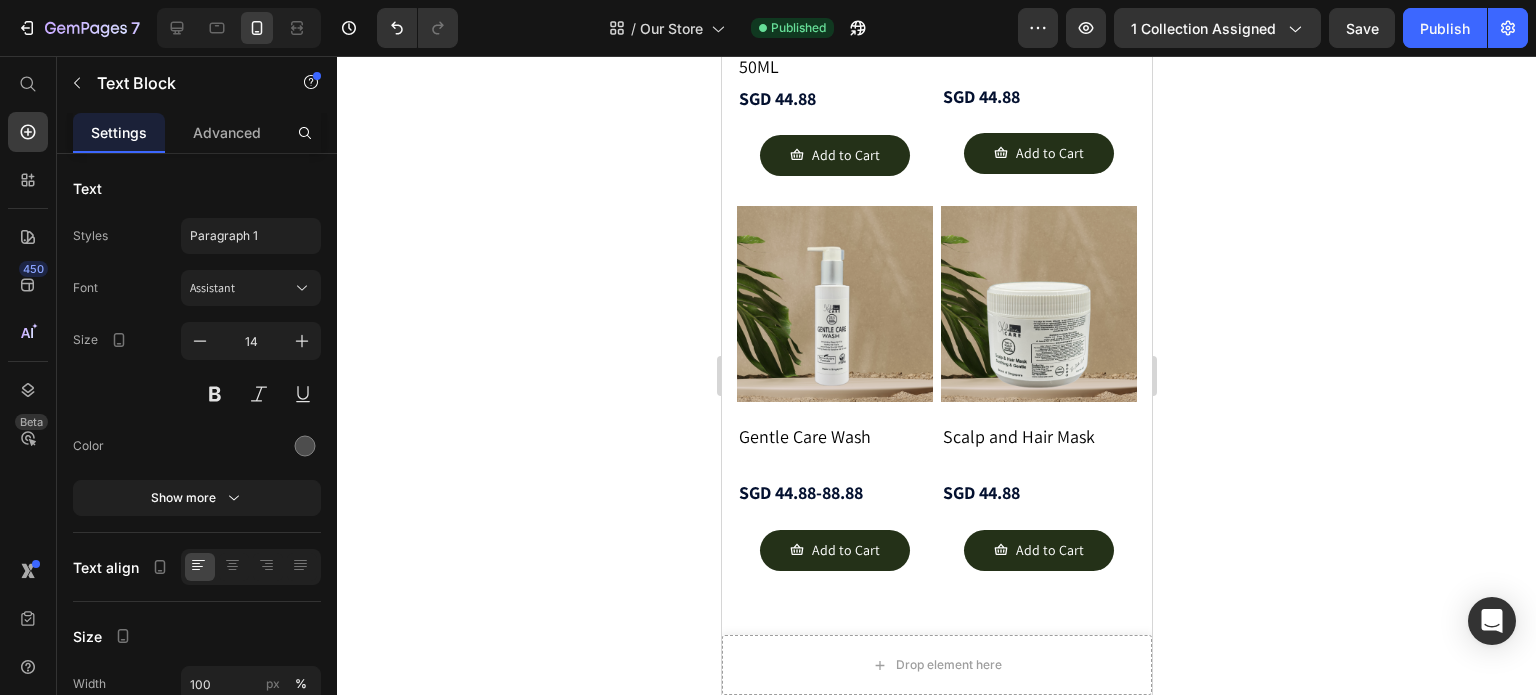 click on "Gentle Care Wash" at bounding box center (1008, -438) 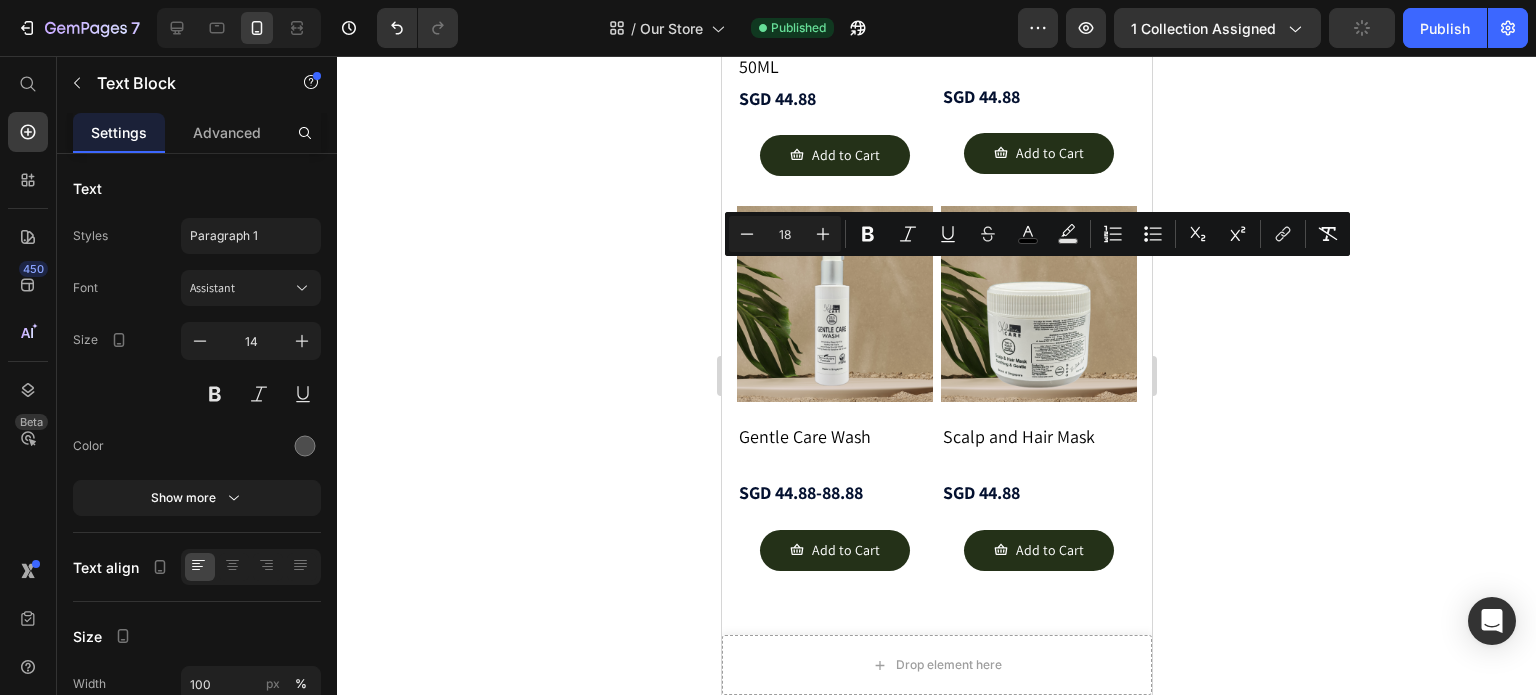 click on "Gentle Care Wash" at bounding box center (1038, -437) 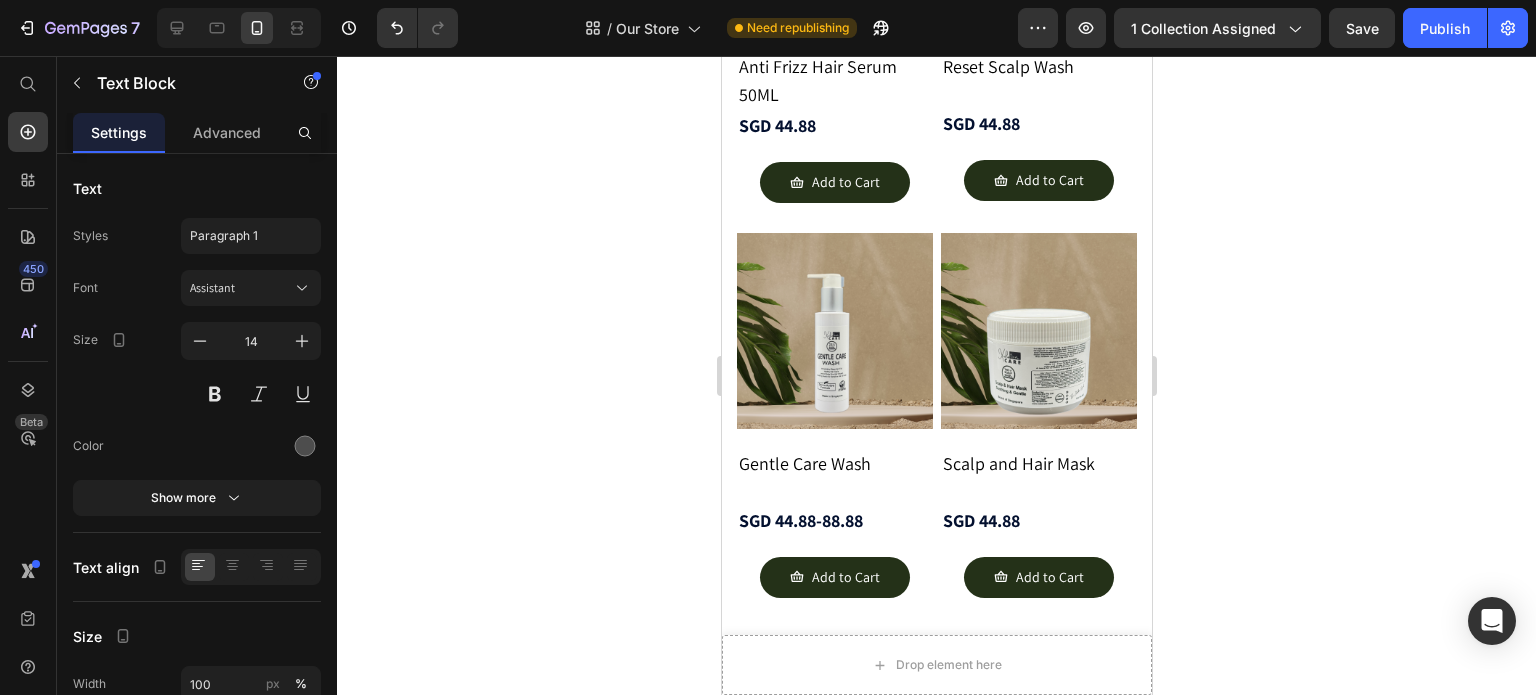 click 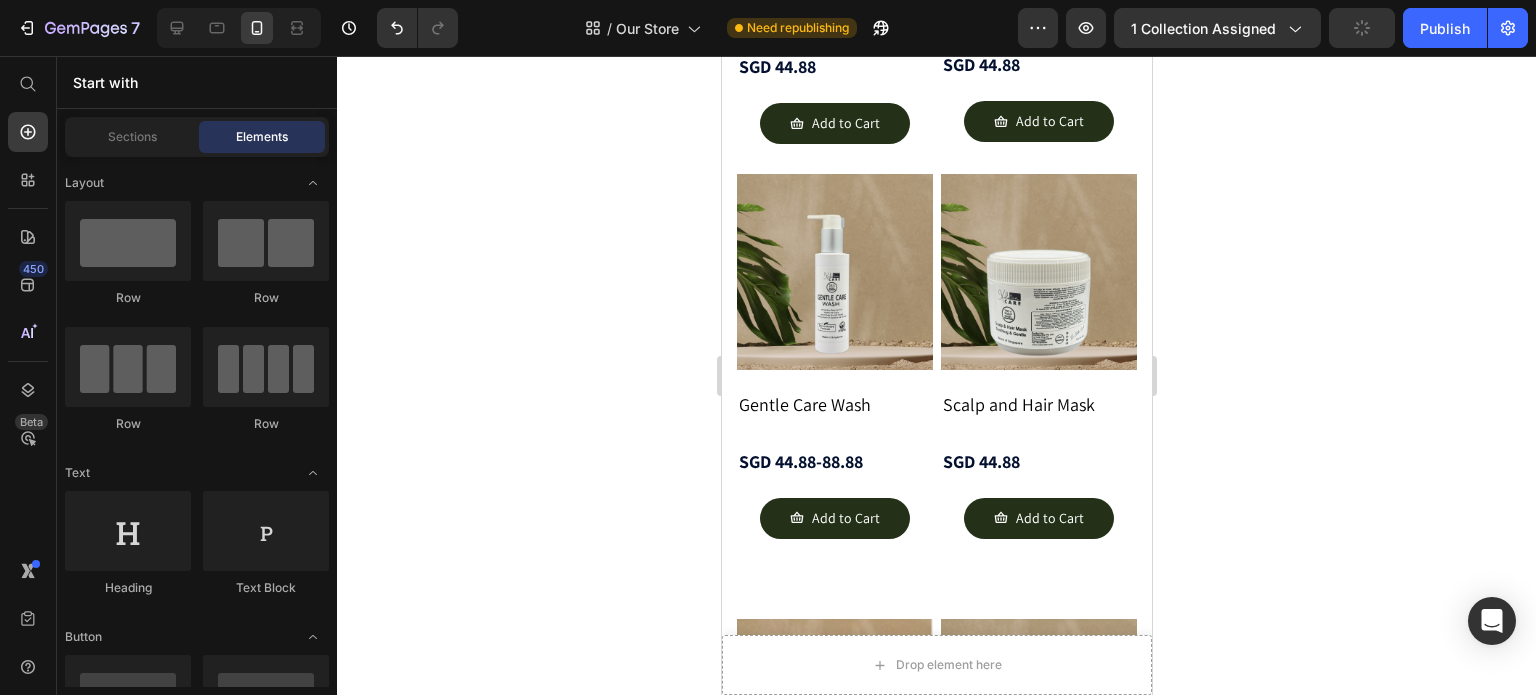 scroll, scrollTop: 1172, scrollLeft: 0, axis: vertical 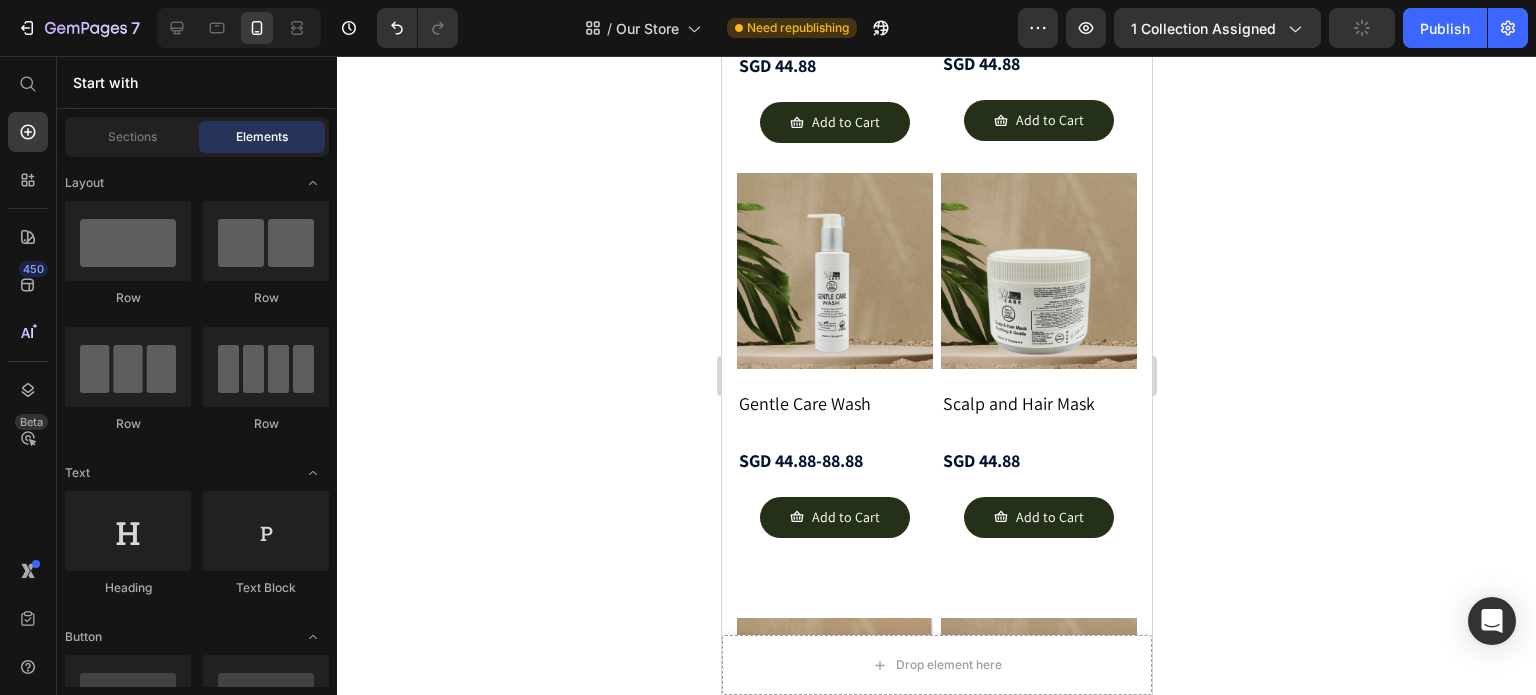 click on "Scalp Wash 150ML-500ML" at bounding box center (834, -498) 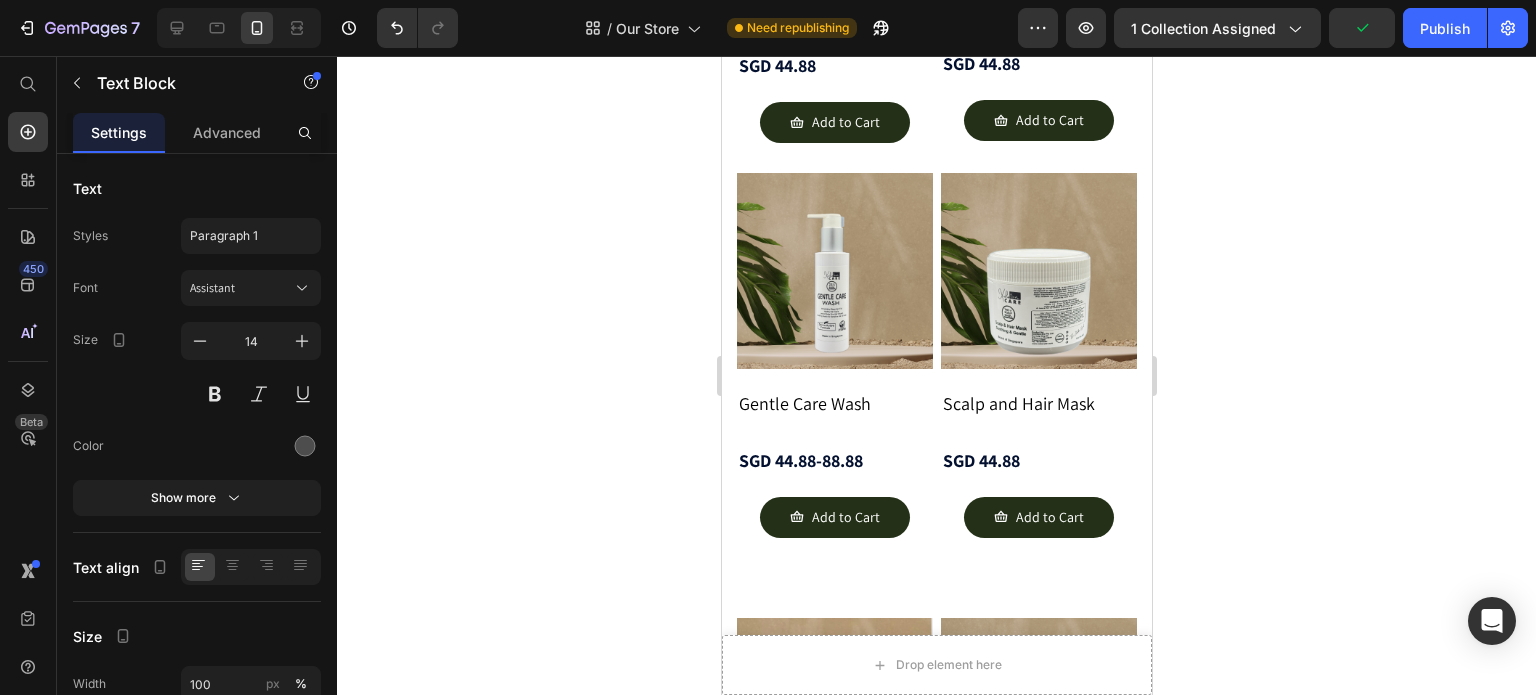 click on "Scalp Wash 150ML-500ML" at bounding box center (834, -498) 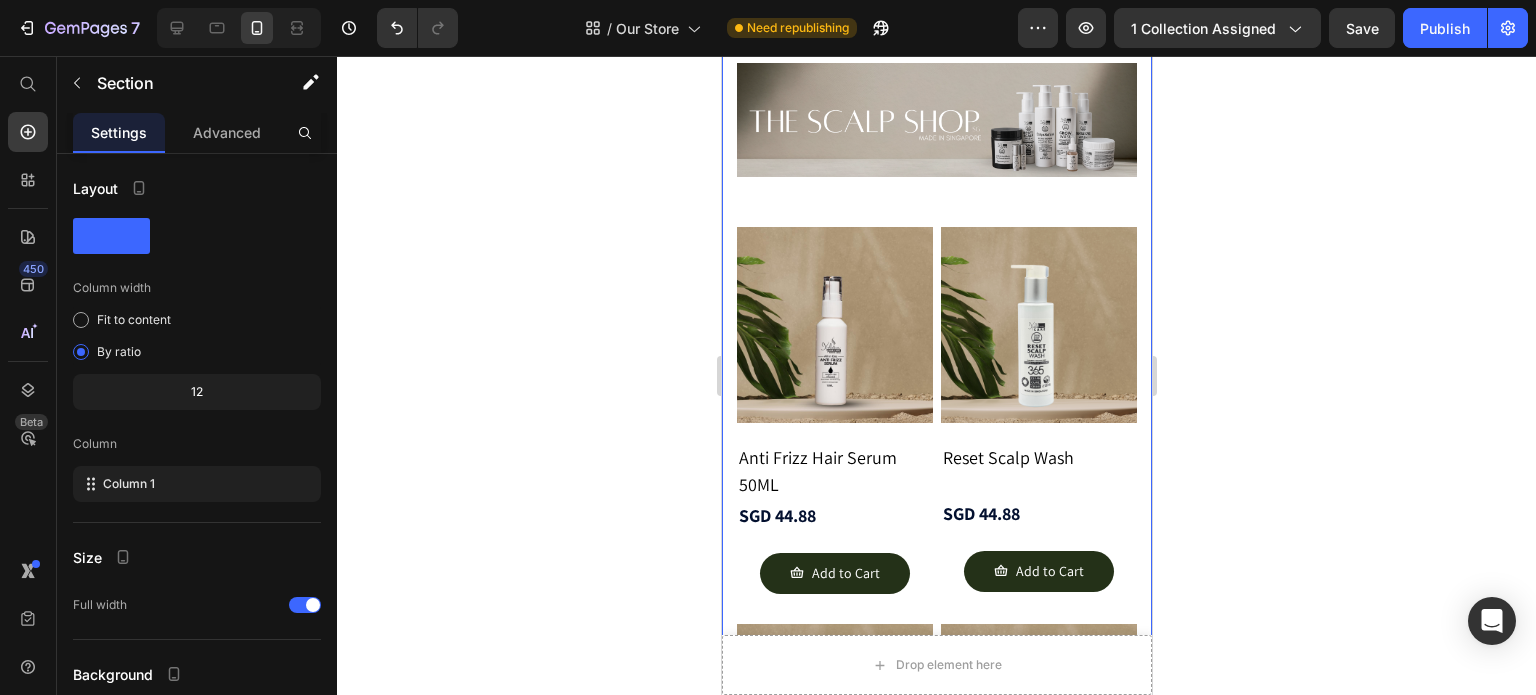 scroll, scrollTop: 1448, scrollLeft: 0, axis: vertical 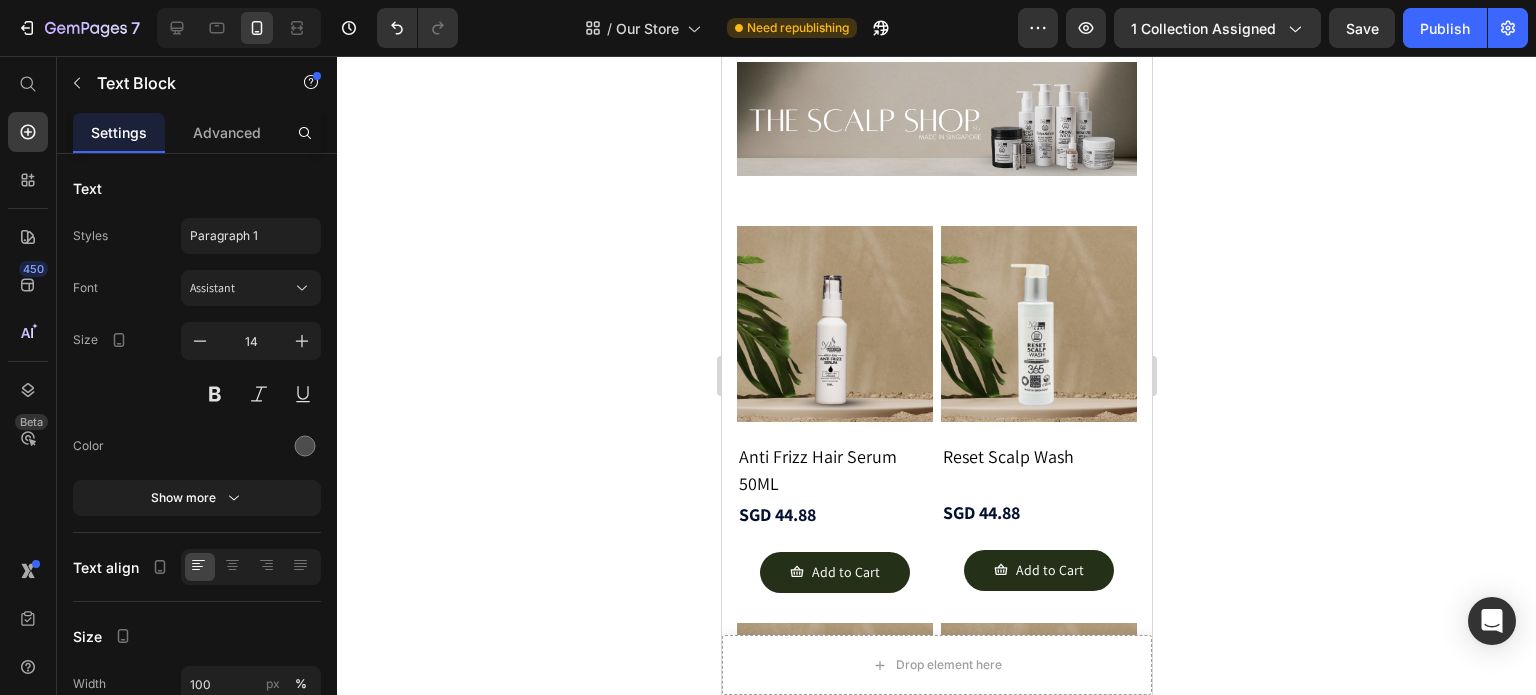 click on "Grow Wash" at bounding box center (834, -167) 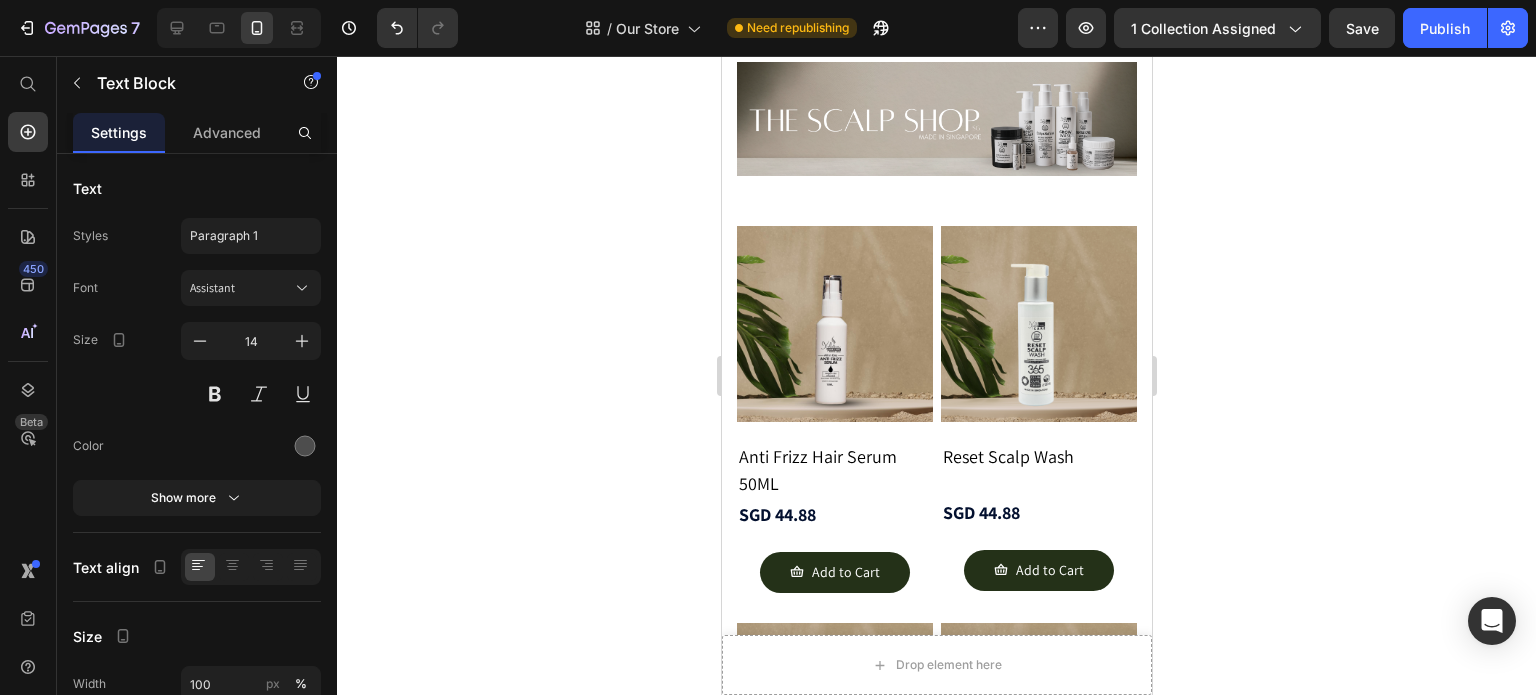 click on "Grow Wash" at bounding box center [834, -167] 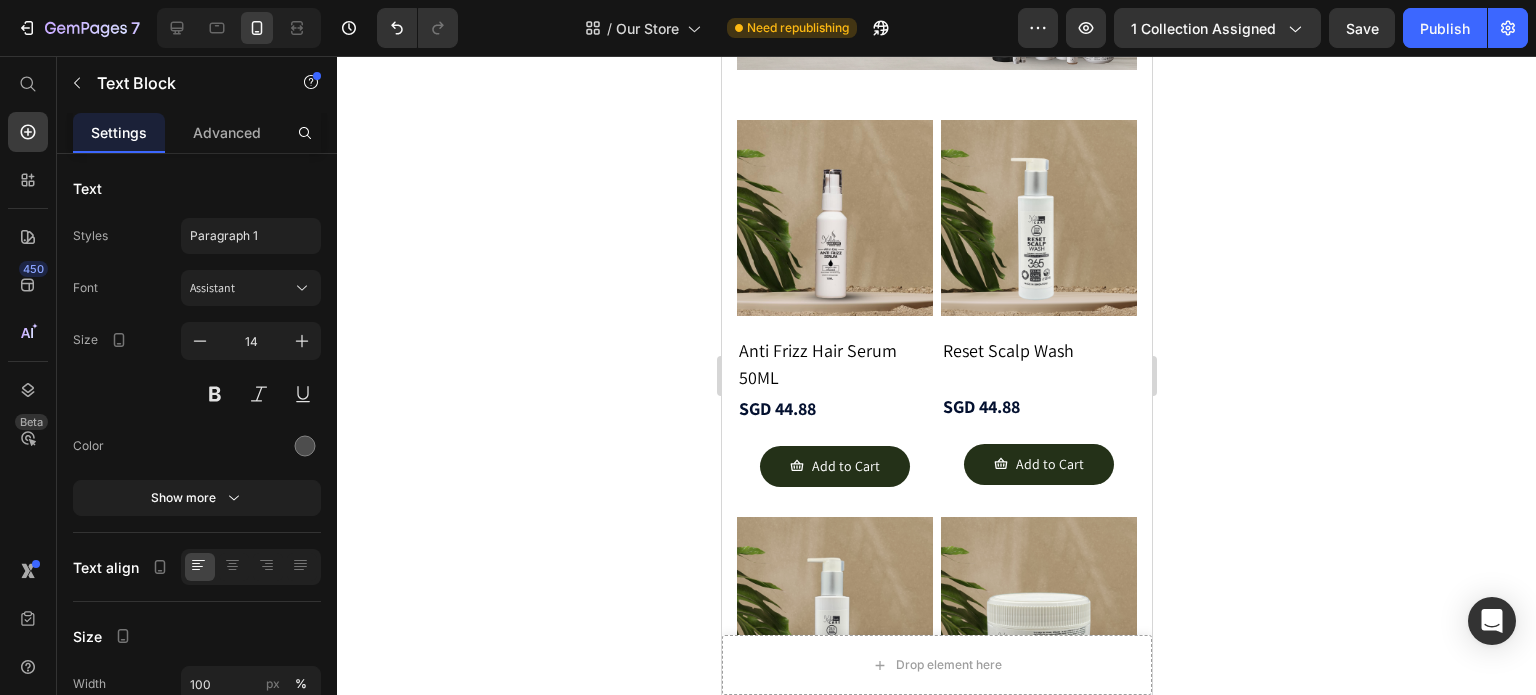 scroll, scrollTop: 1163, scrollLeft: 0, axis: vertical 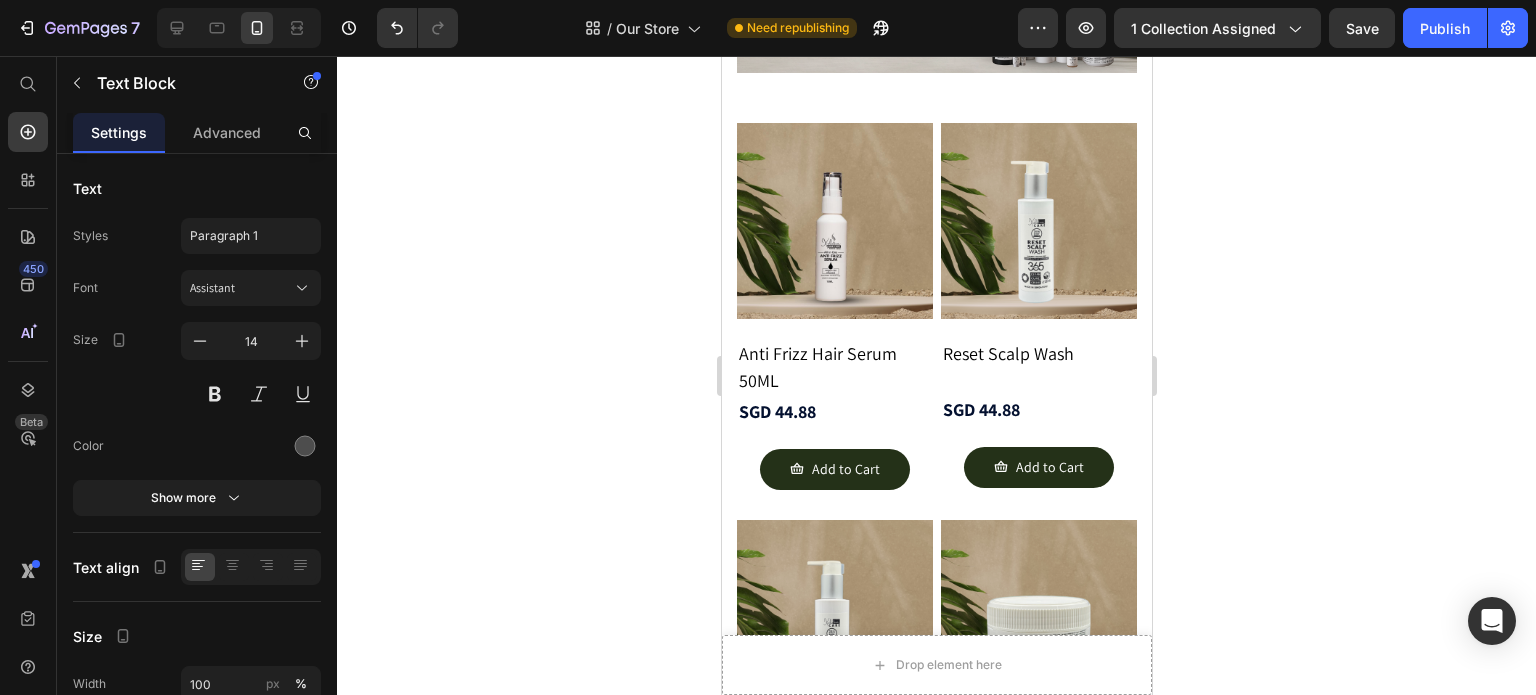 click on "150ML-500ML" at bounding box center [789, -462] 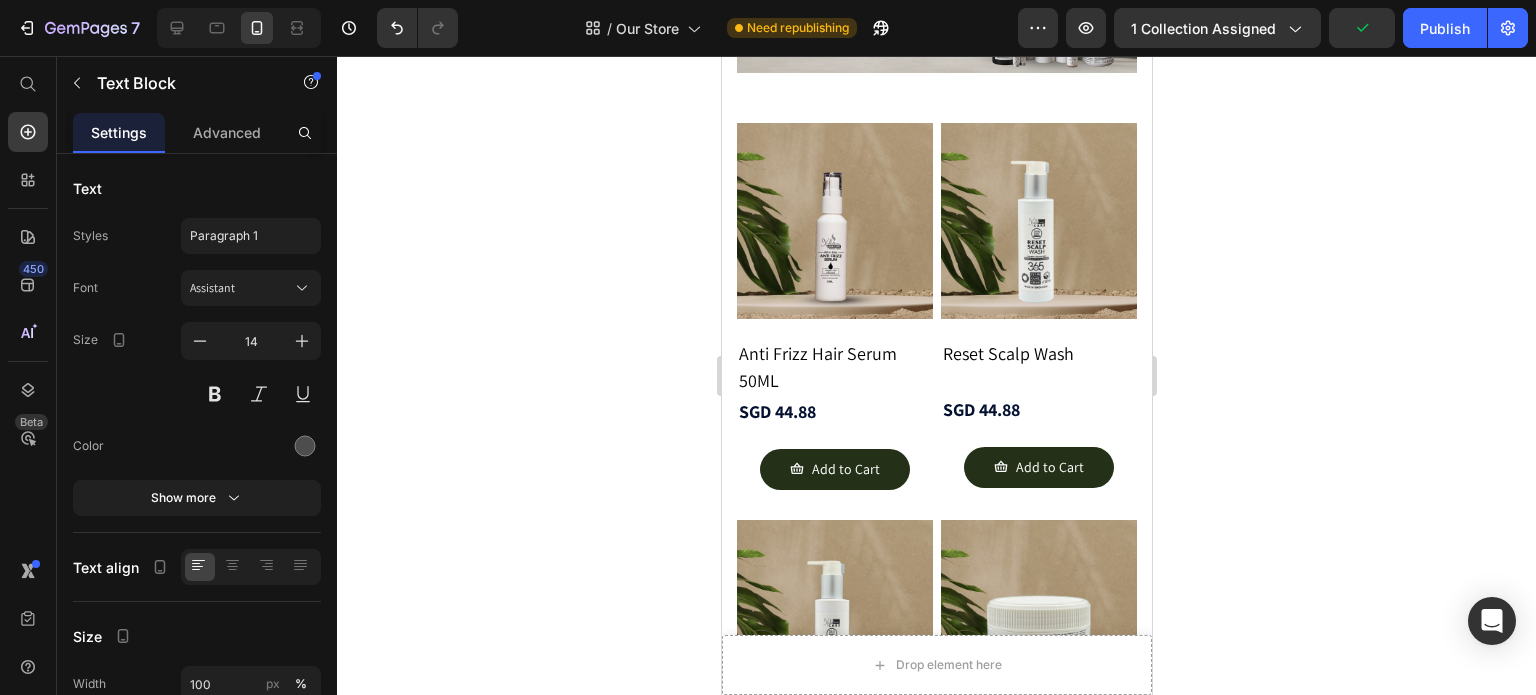 click on "Gentle Care Wash 150-500ML" at bounding box center (1026, -475) 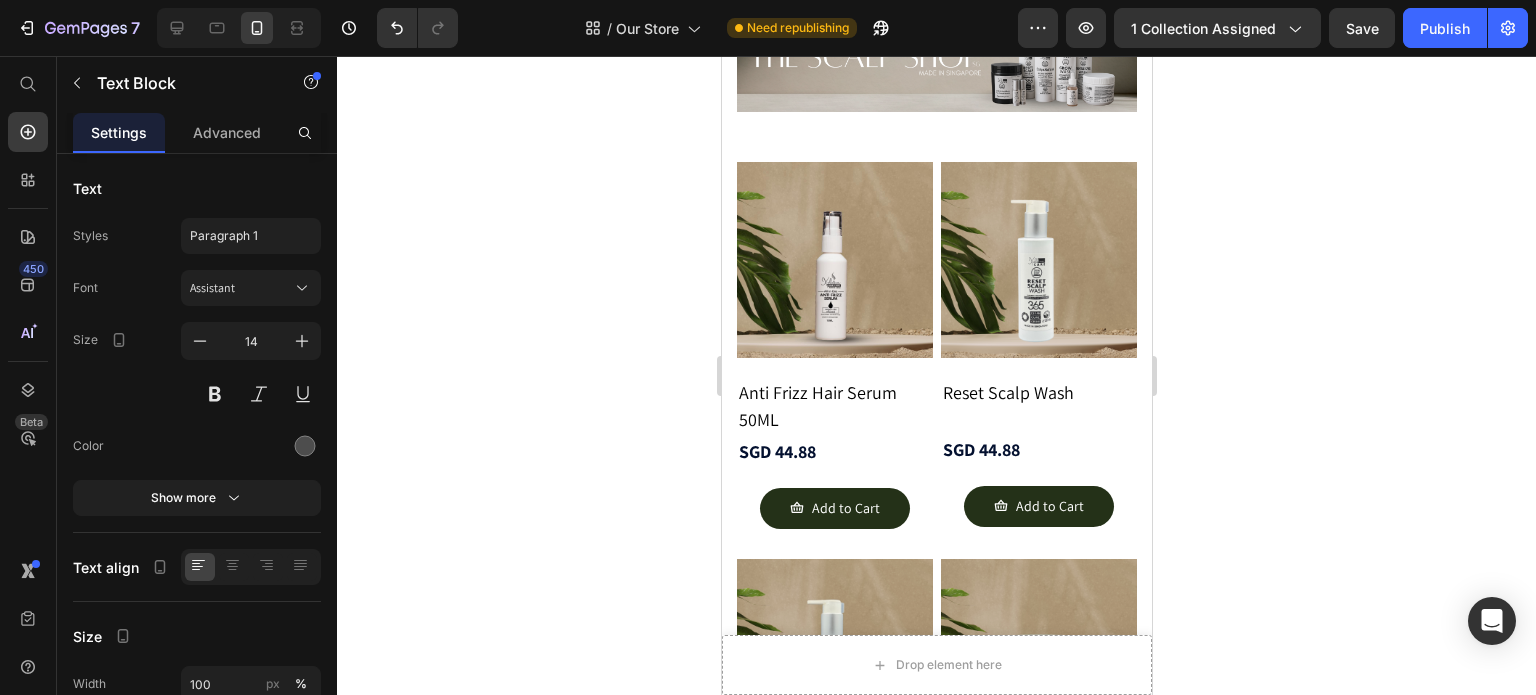 scroll, scrollTop: 1540, scrollLeft: 0, axis: vertical 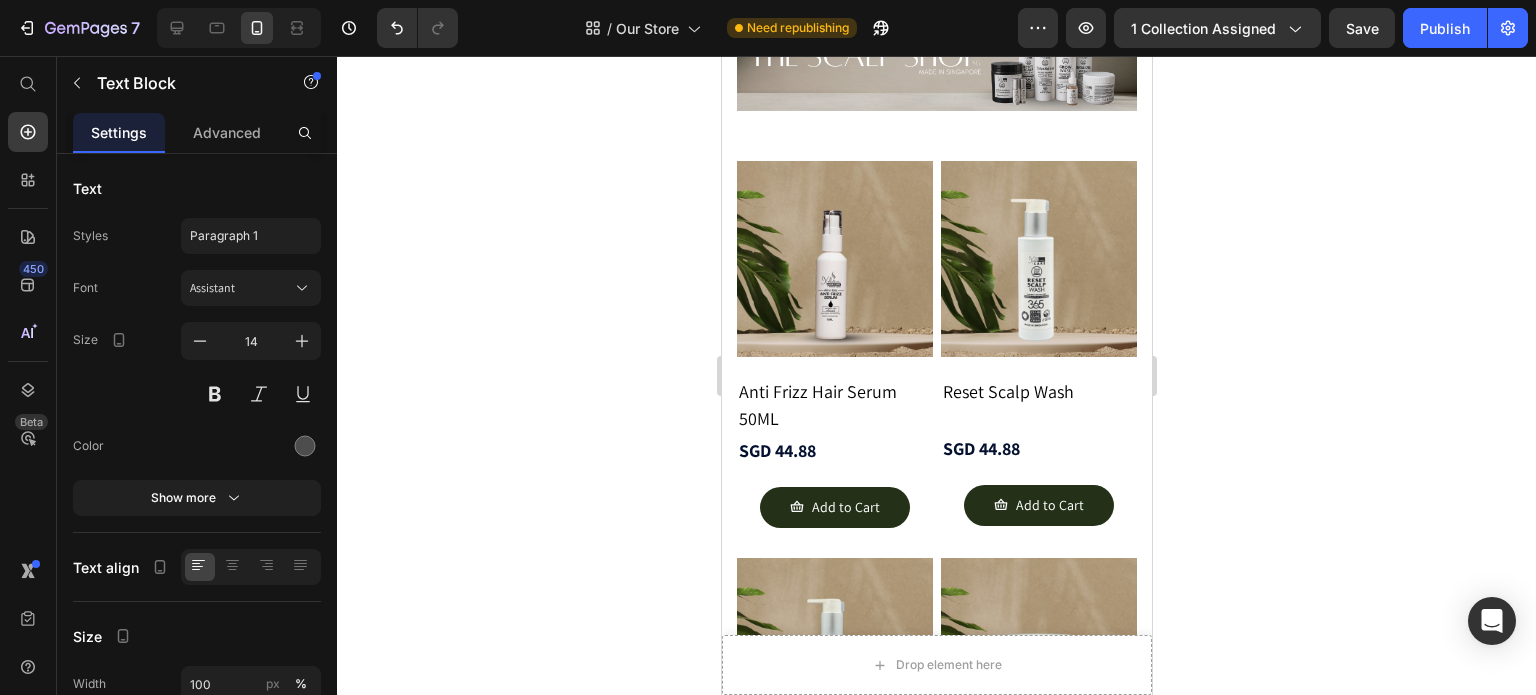 click on "Kera Mask" at bounding box center [1038, -259] 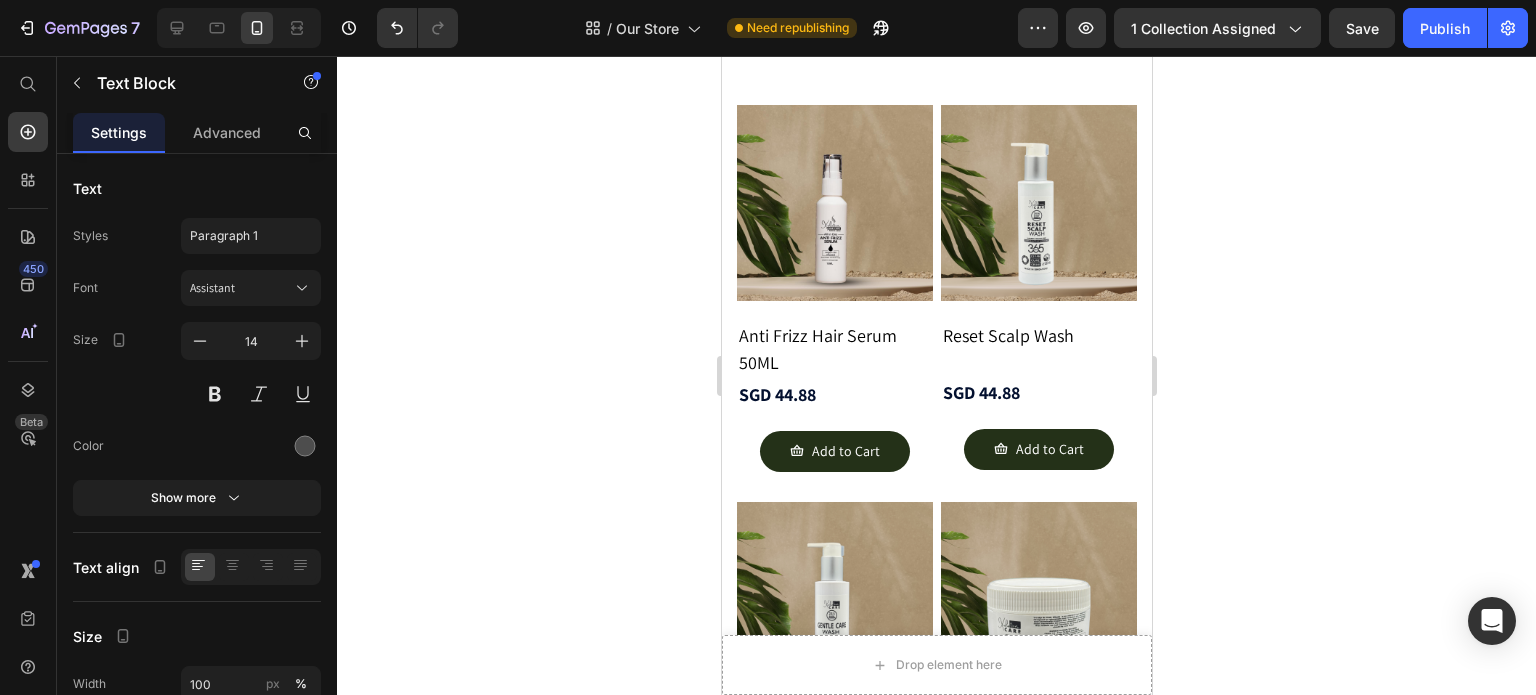 scroll, scrollTop: 1604, scrollLeft: 0, axis: vertical 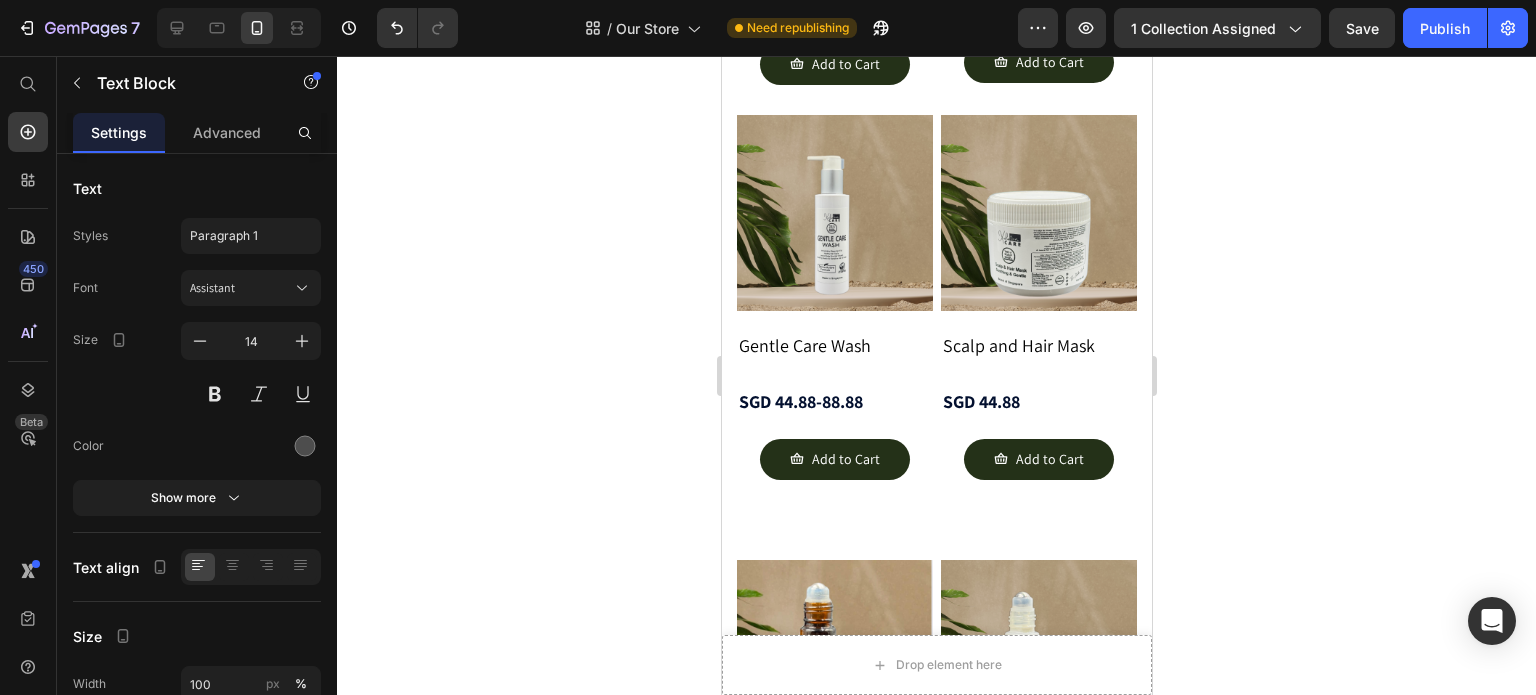 click on "Anti Frizz Hair Serum 50ML" at bounding box center [834, -37] 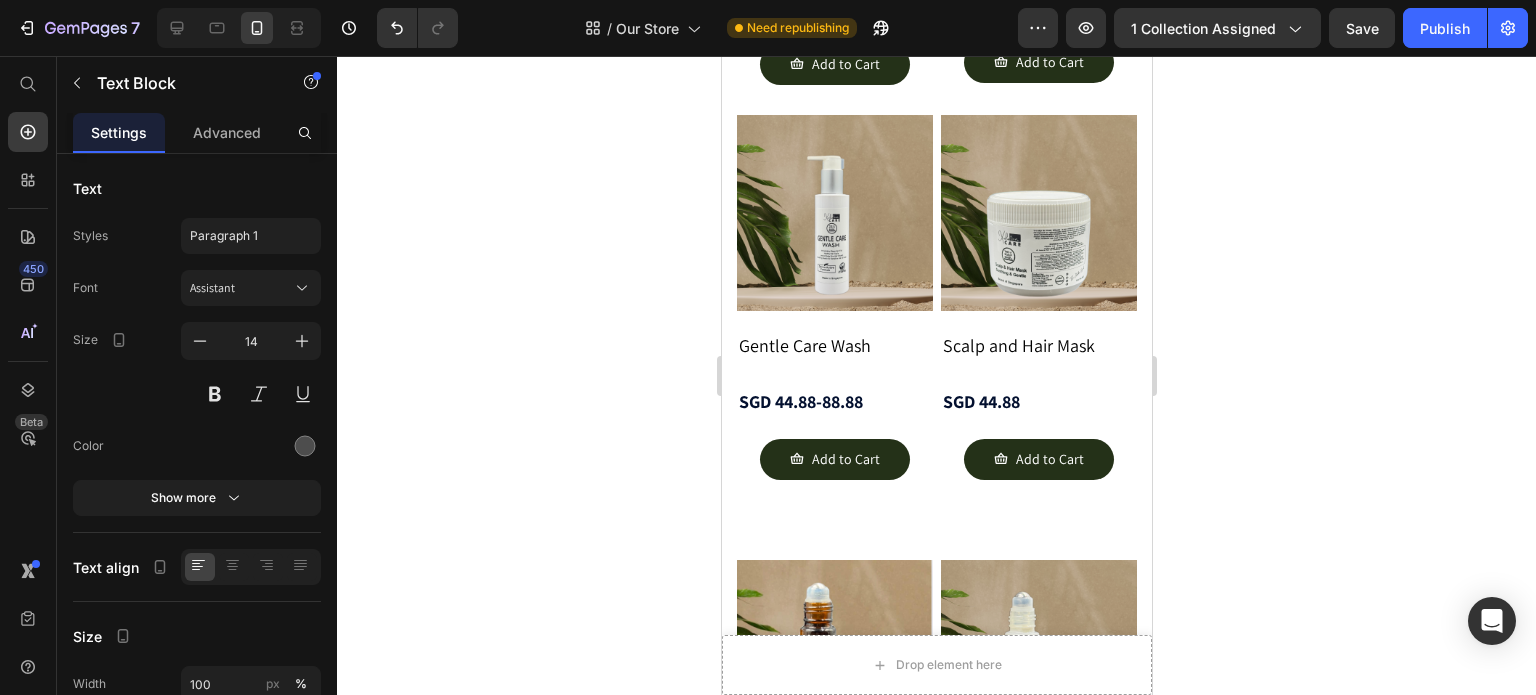 click 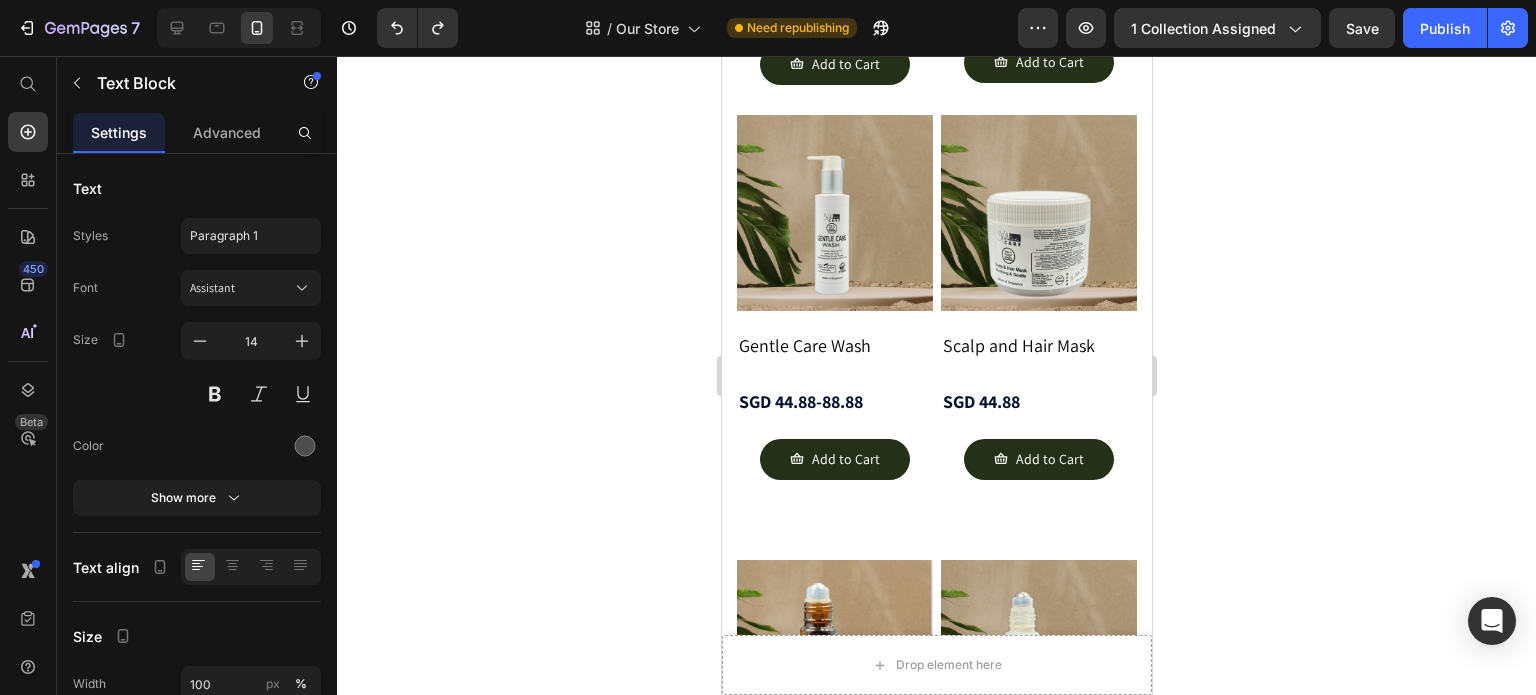 click on "Anti Frizz Hair Serum 30-50ML" at bounding box center (831, -38) 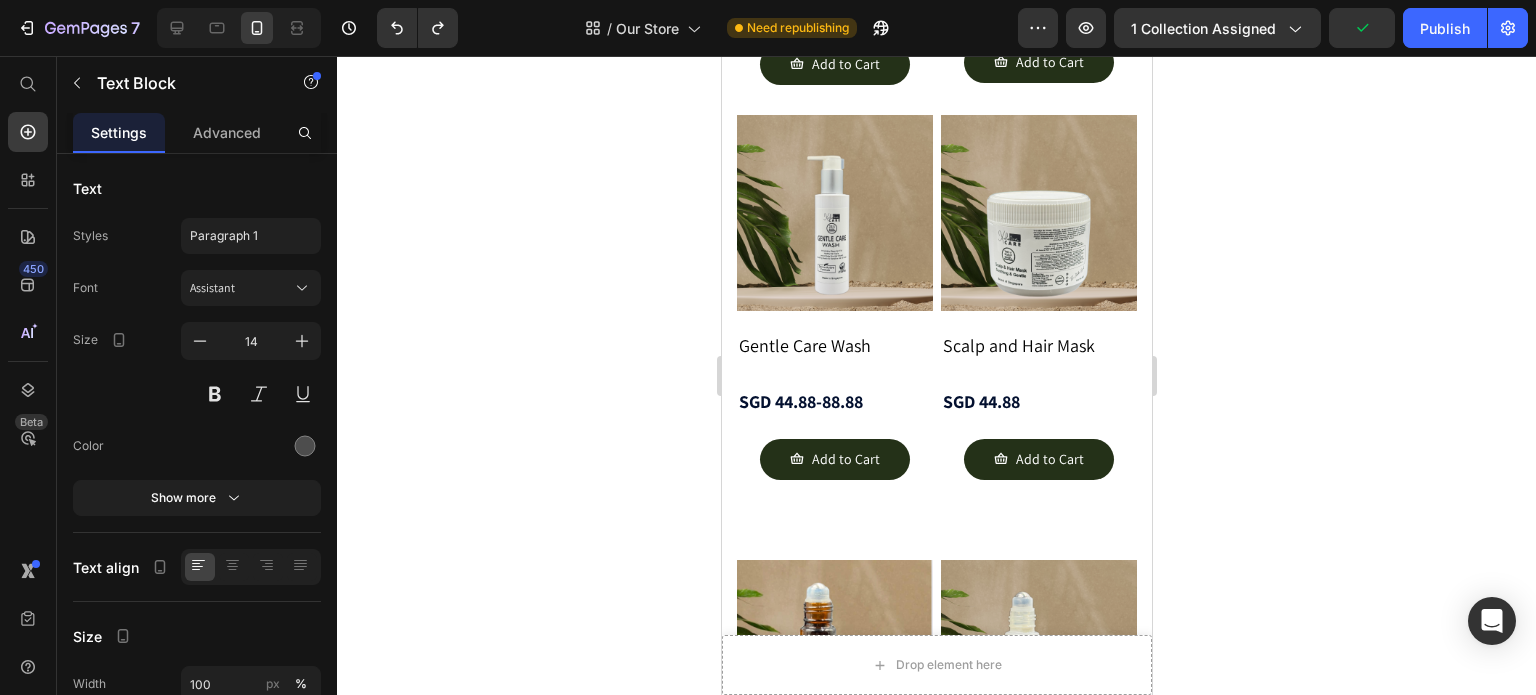 click on "Anti Frizz Hair Serum 30-50ML" at bounding box center [831, -38] 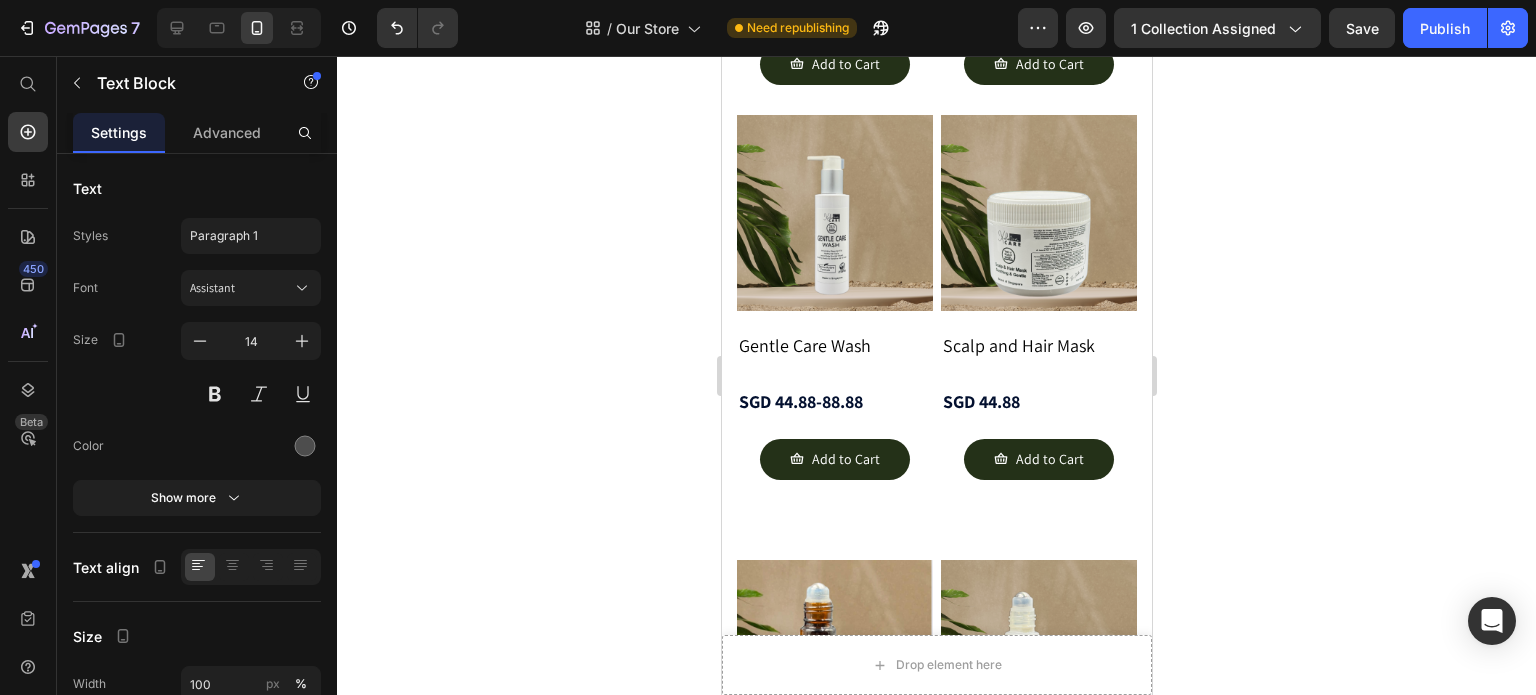 click on "Reset Scalp Wash 150-500ml" at bounding box center [1025, -38] 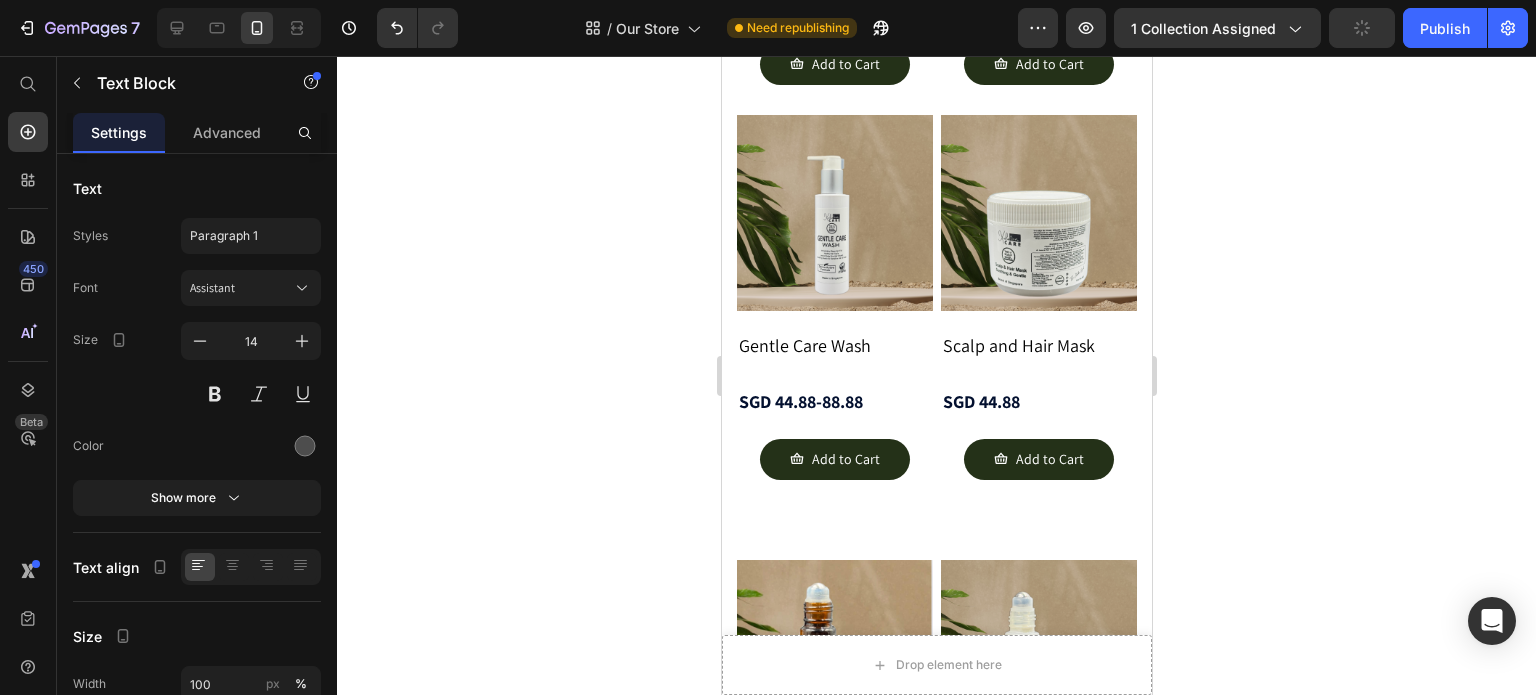 click 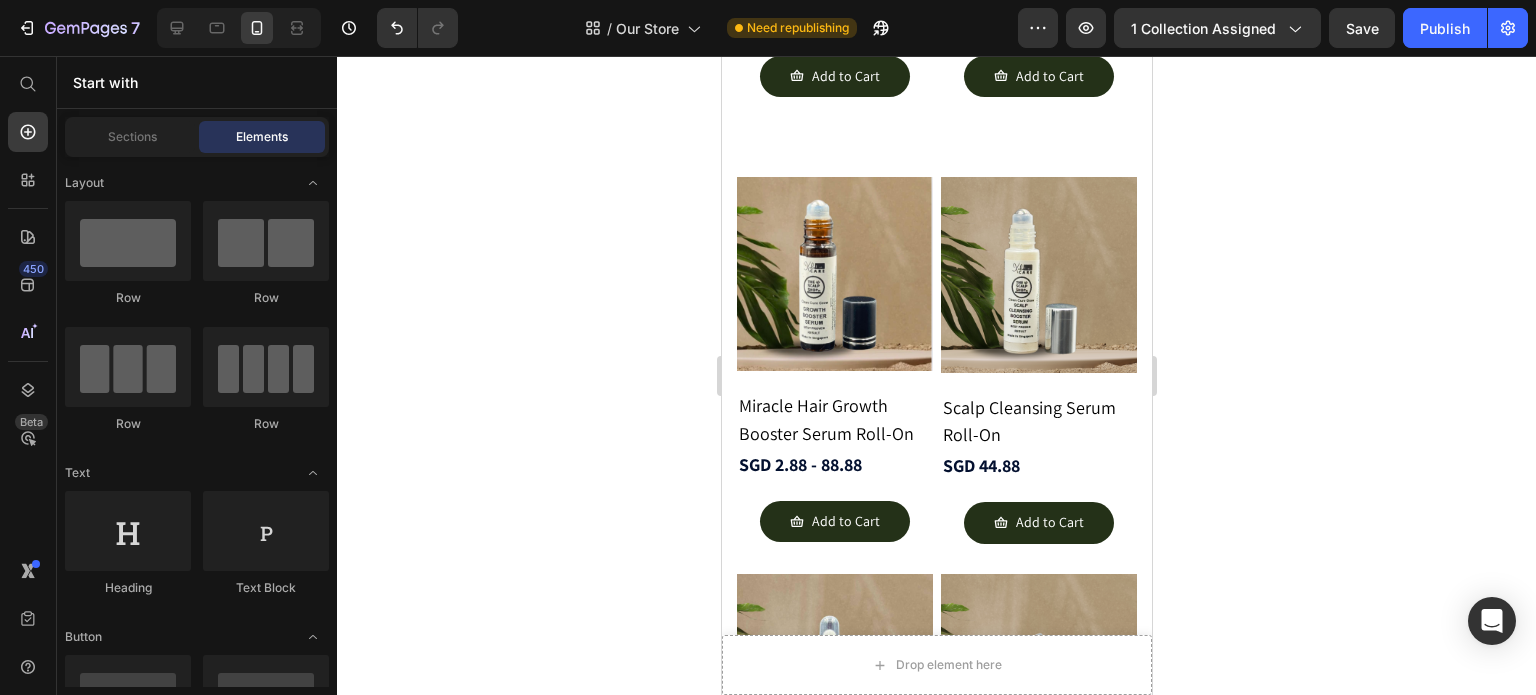 scroll, scrollTop: 2367, scrollLeft: 0, axis: vertical 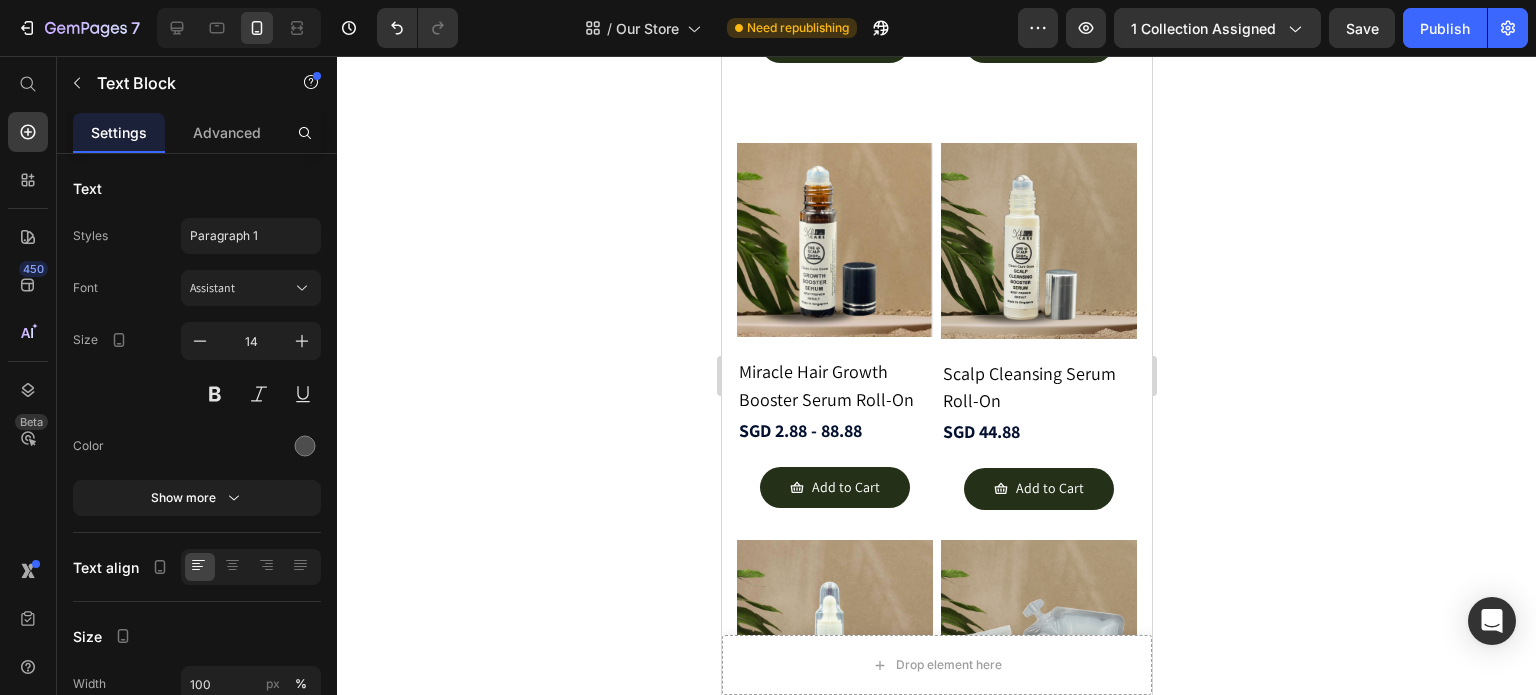 click at bounding box center [834, -45] 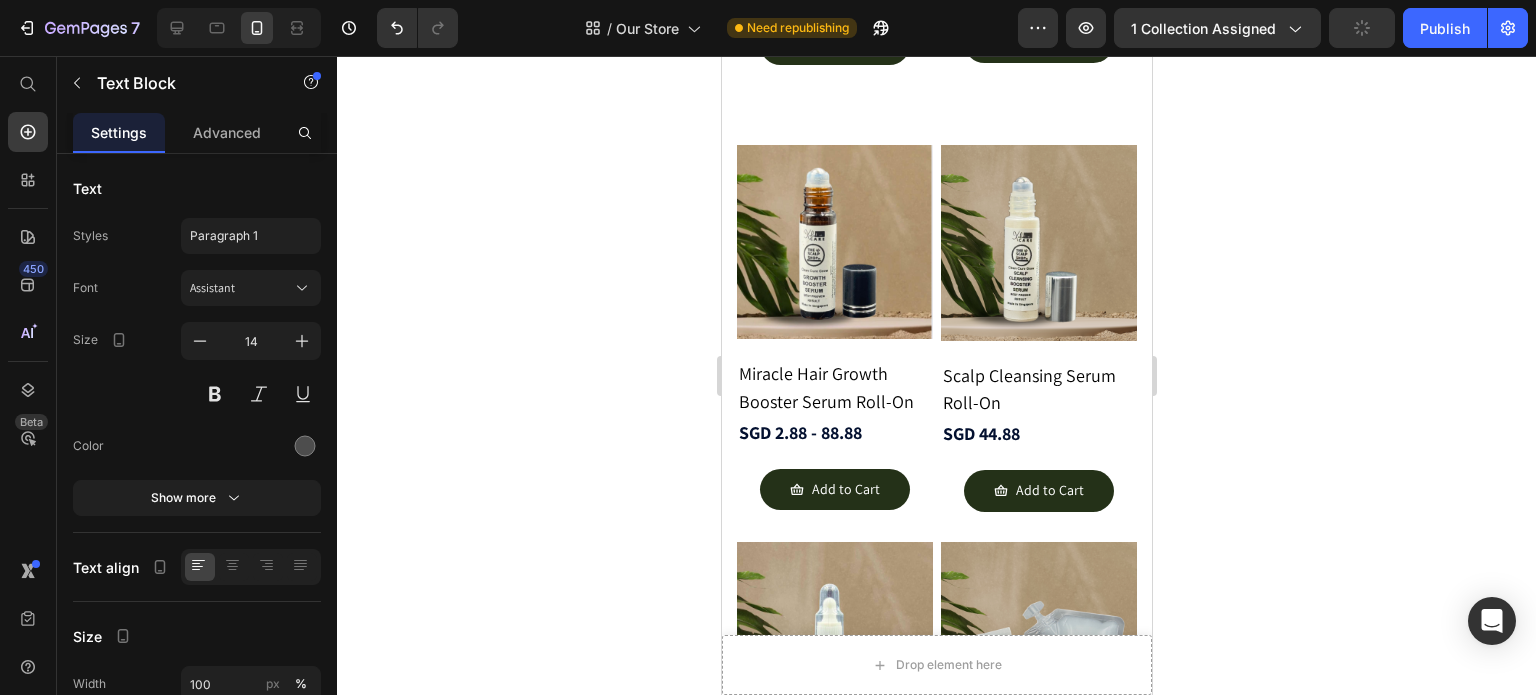click on "Gentle Care Wash 150-500ml" at bounding box center [822, -58] 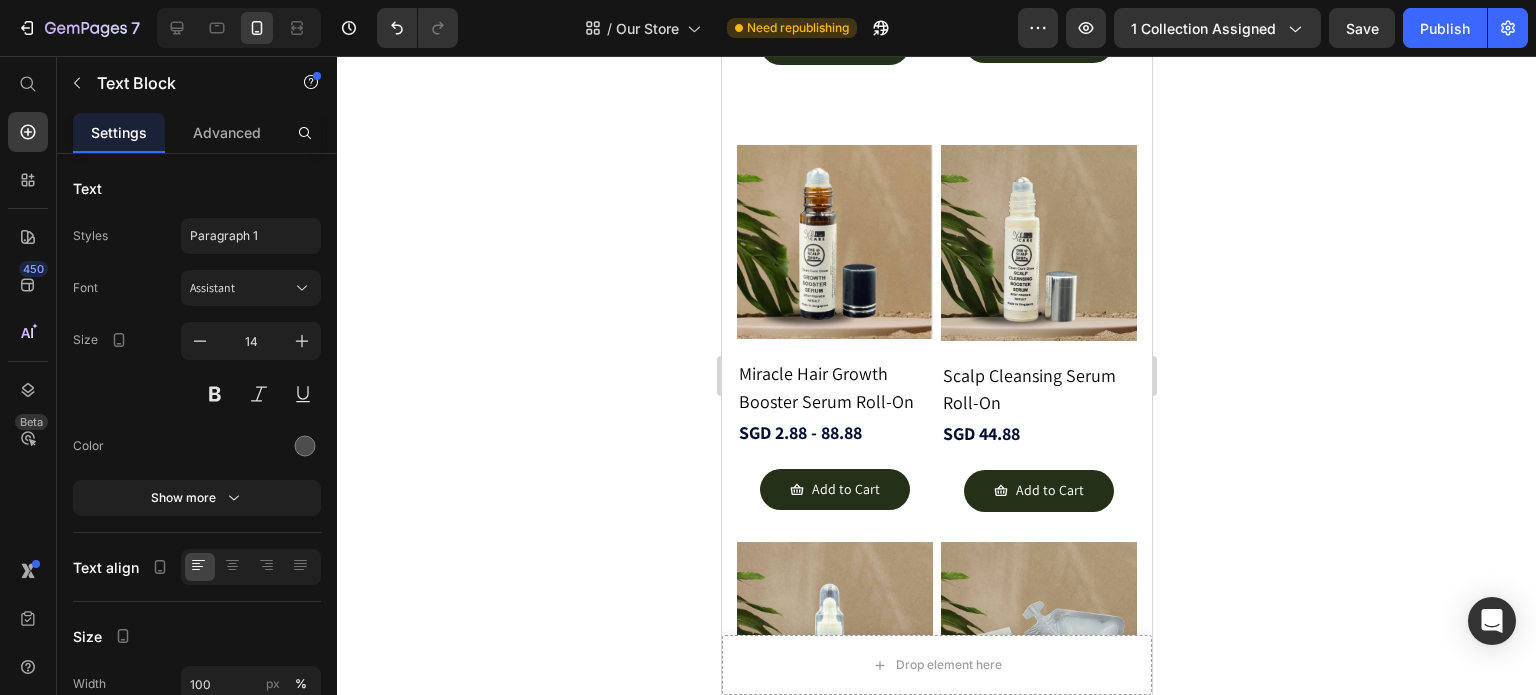 click 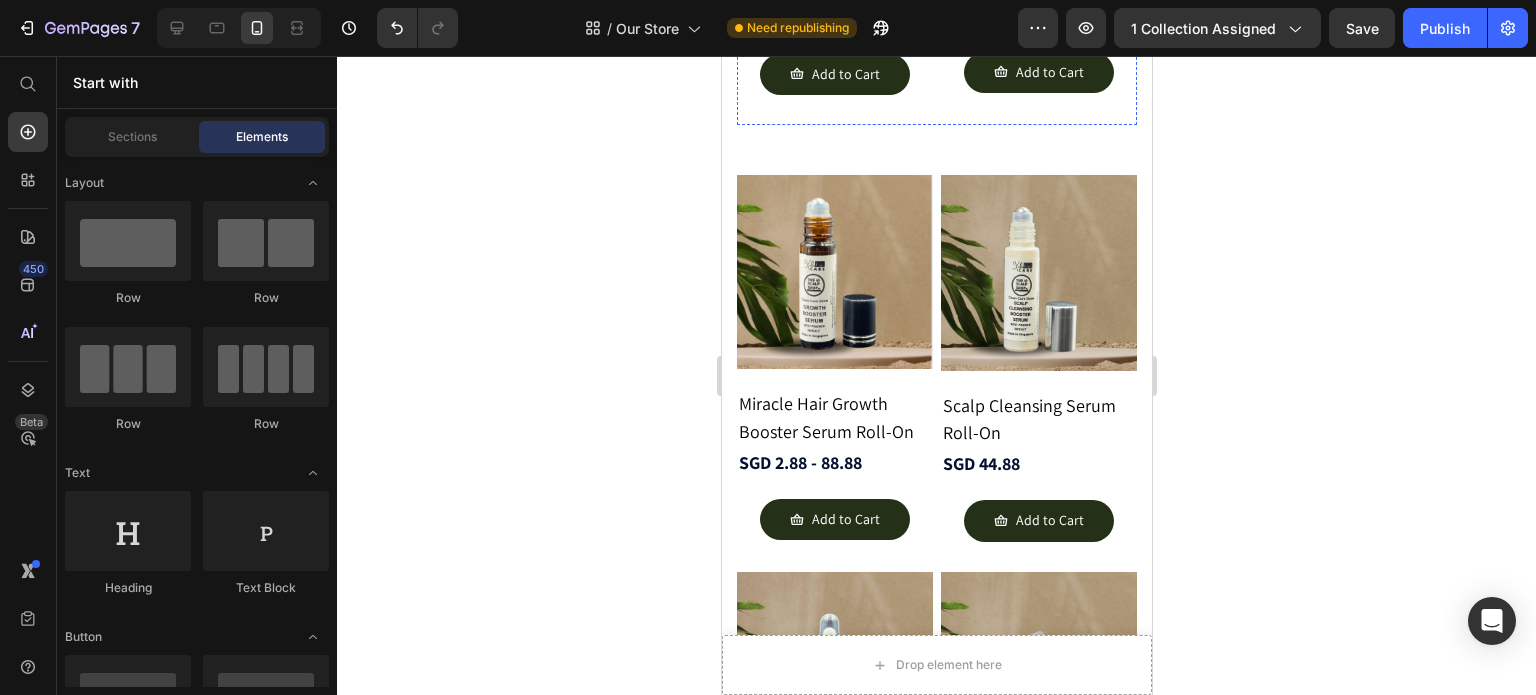 scroll, scrollTop: 2447, scrollLeft: 0, axis: vertical 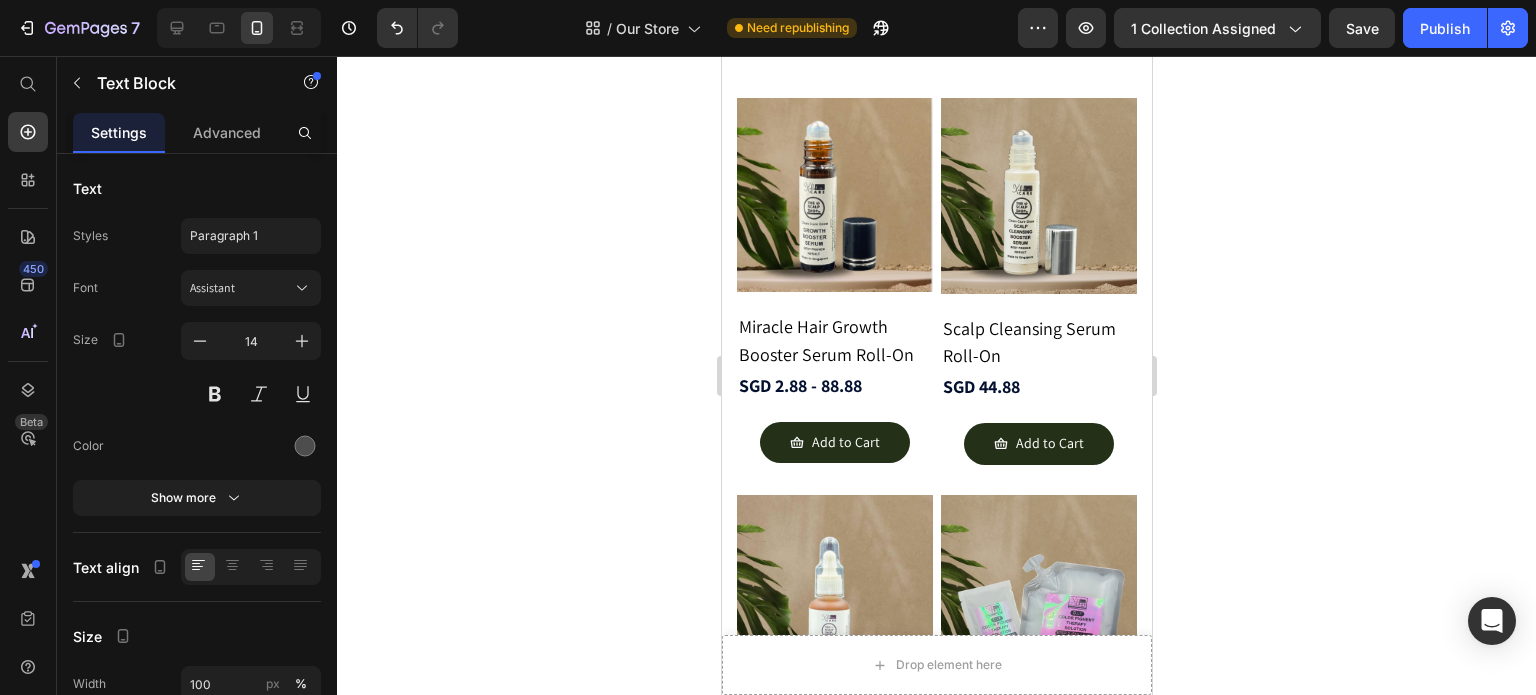 click at bounding box center (1038, -92) 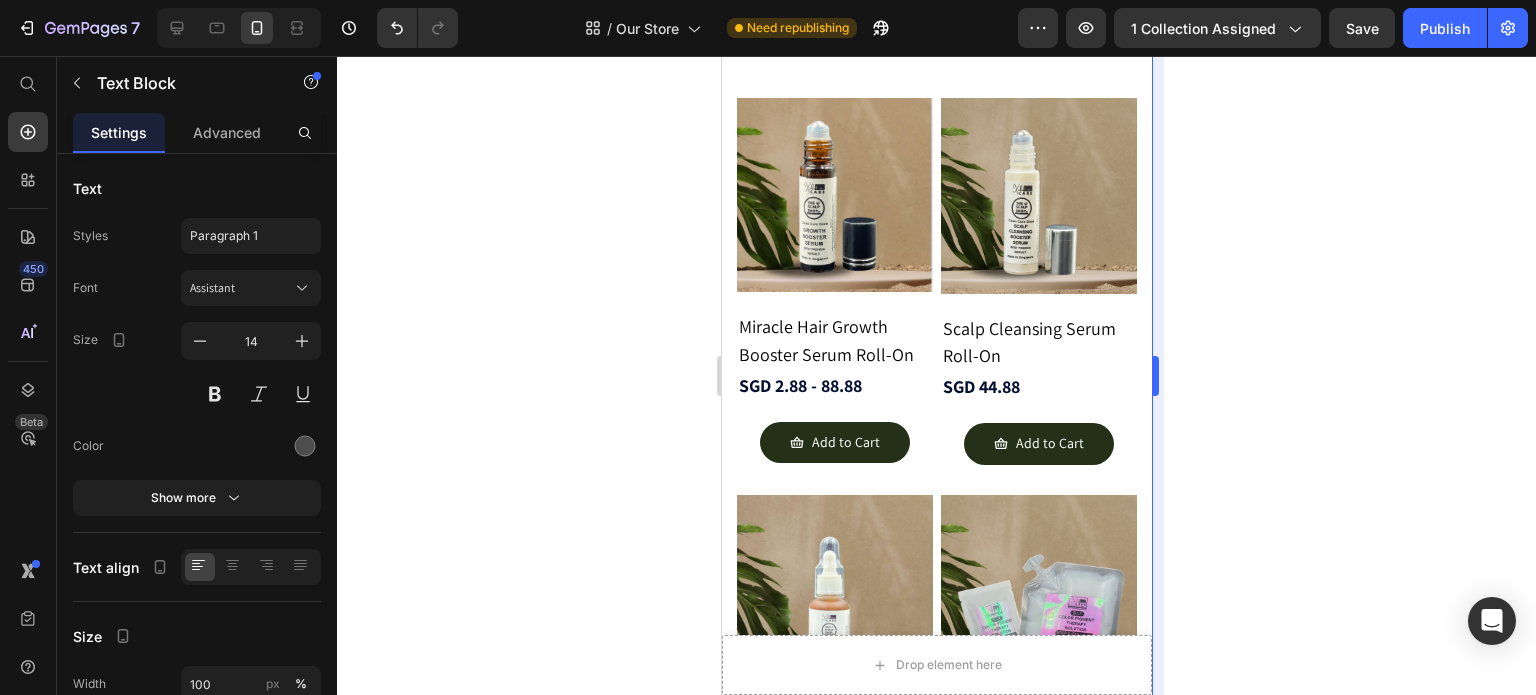 click 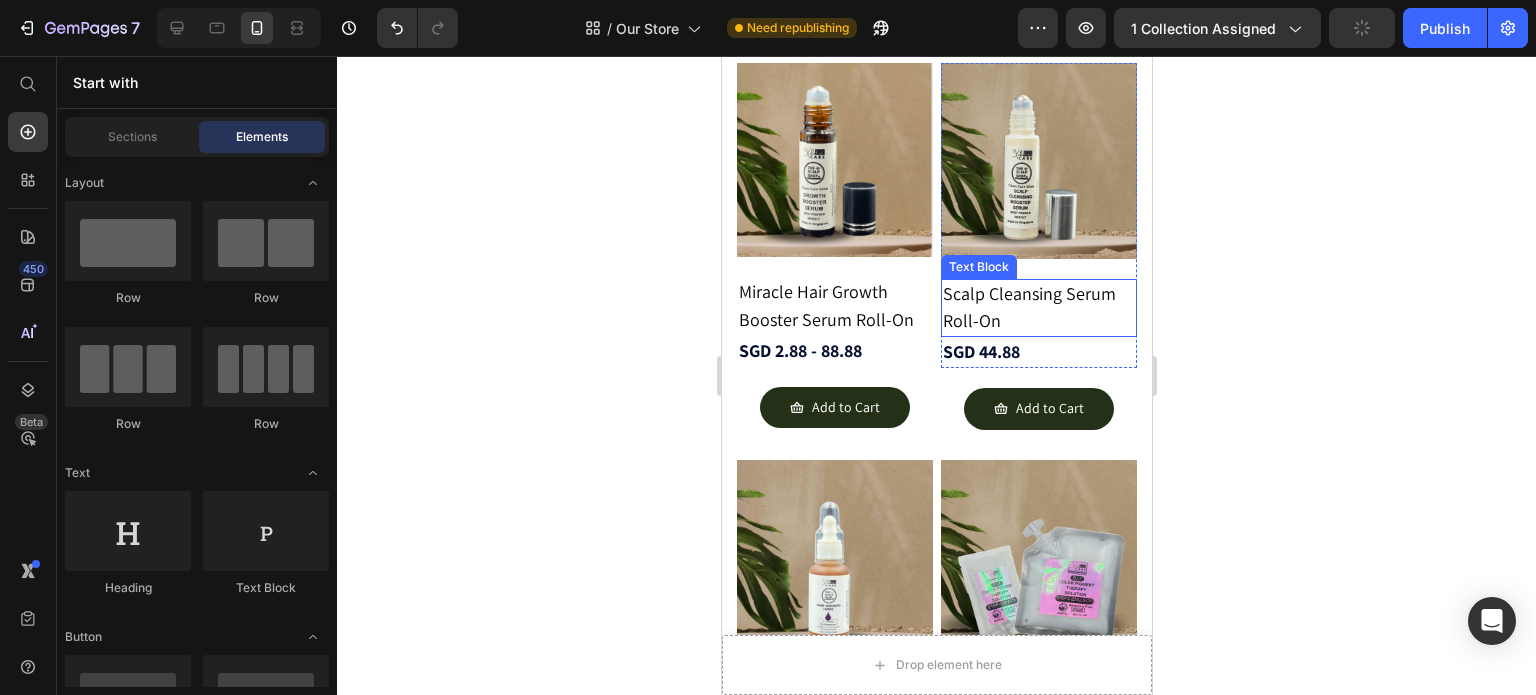 scroll, scrollTop: 2472, scrollLeft: 0, axis: vertical 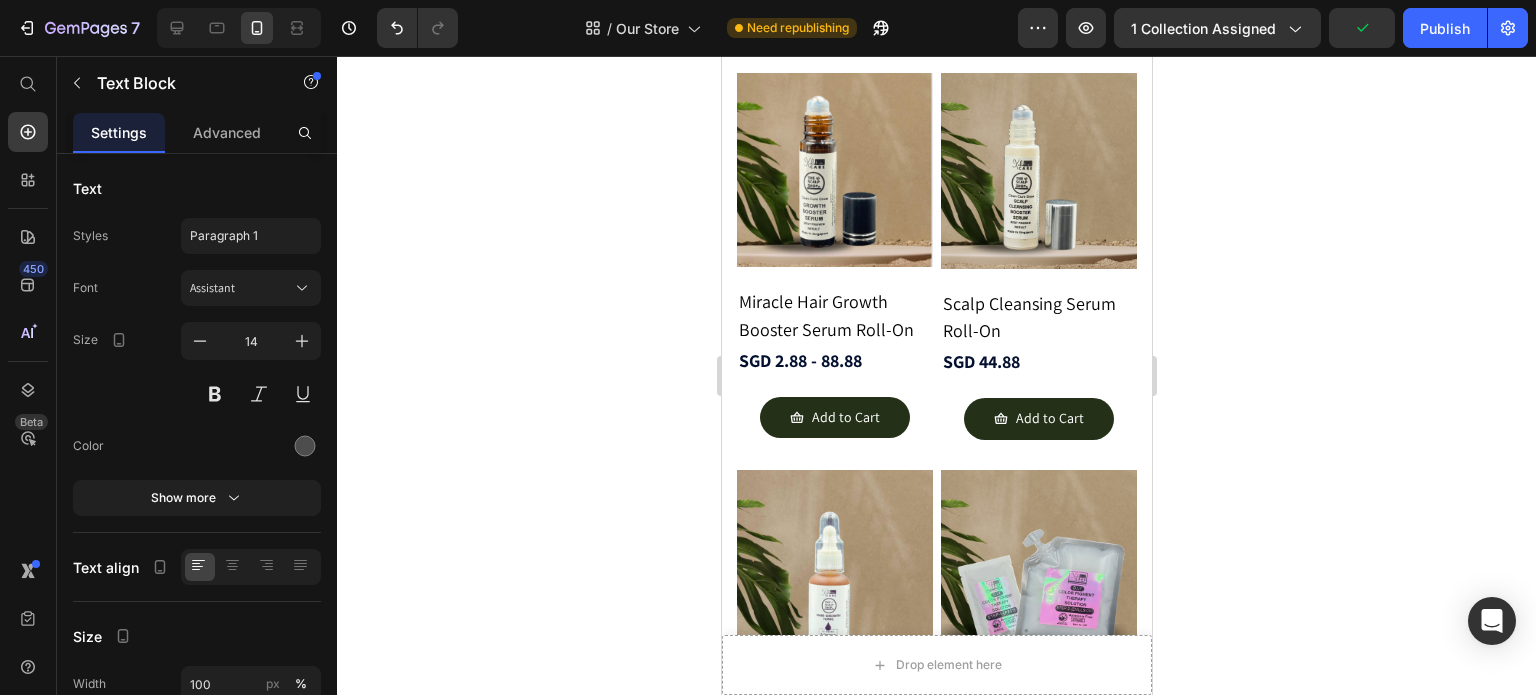 click on "Scalp and Hair Mask 300ML" at bounding box center [1038, -129] 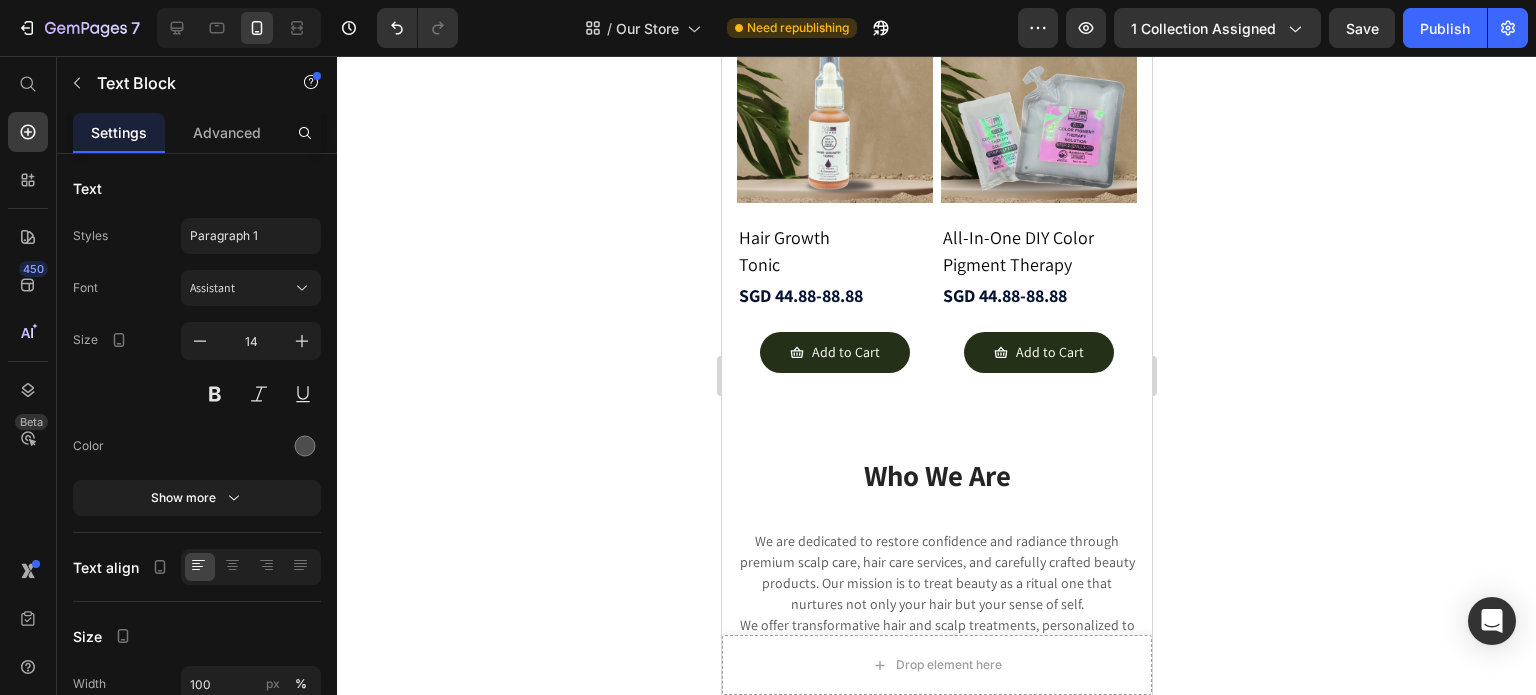 scroll, scrollTop: 3008, scrollLeft: 0, axis: vertical 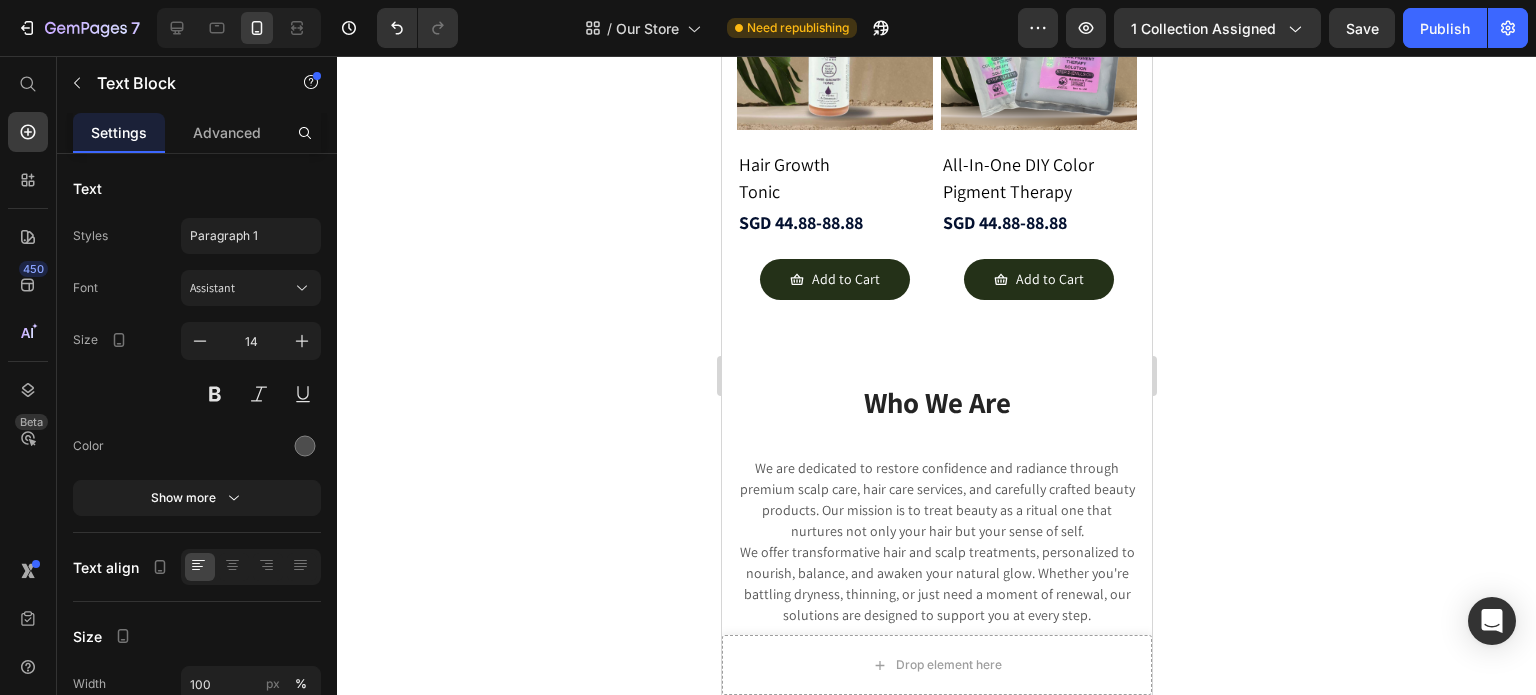 click on "Miracle Hair Growth Booster Serum Roll-On" at bounding box center [825, -221] 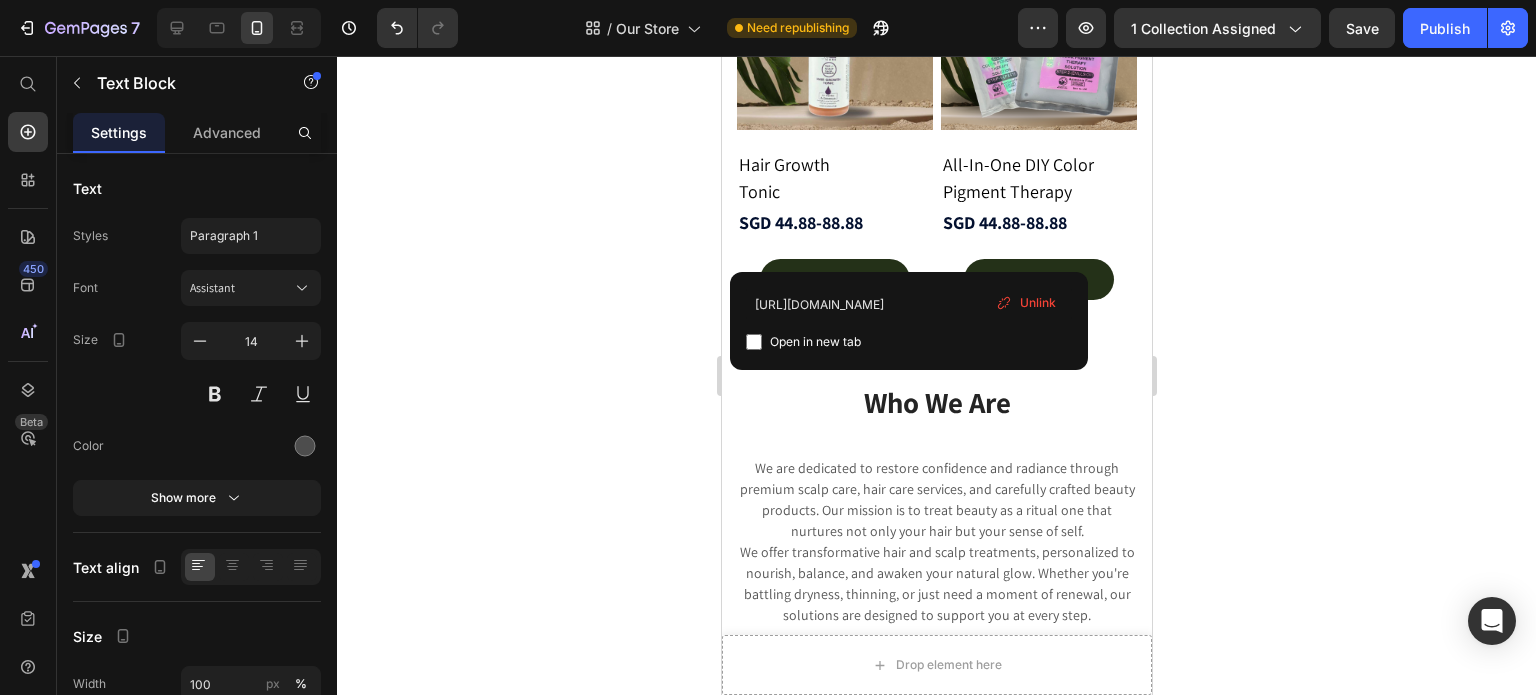 click on "Miracle Hair Growth Booster Serum Roll-On" at bounding box center [834, -220] 